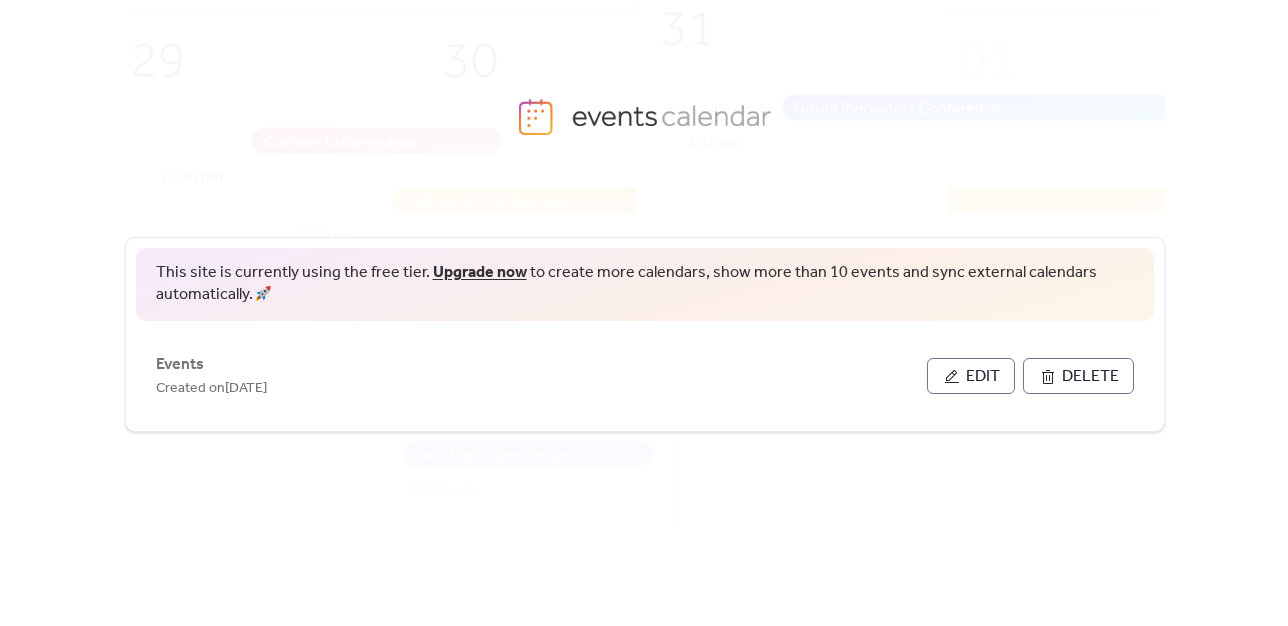 scroll, scrollTop: 0, scrollLeft: 0, axis: both 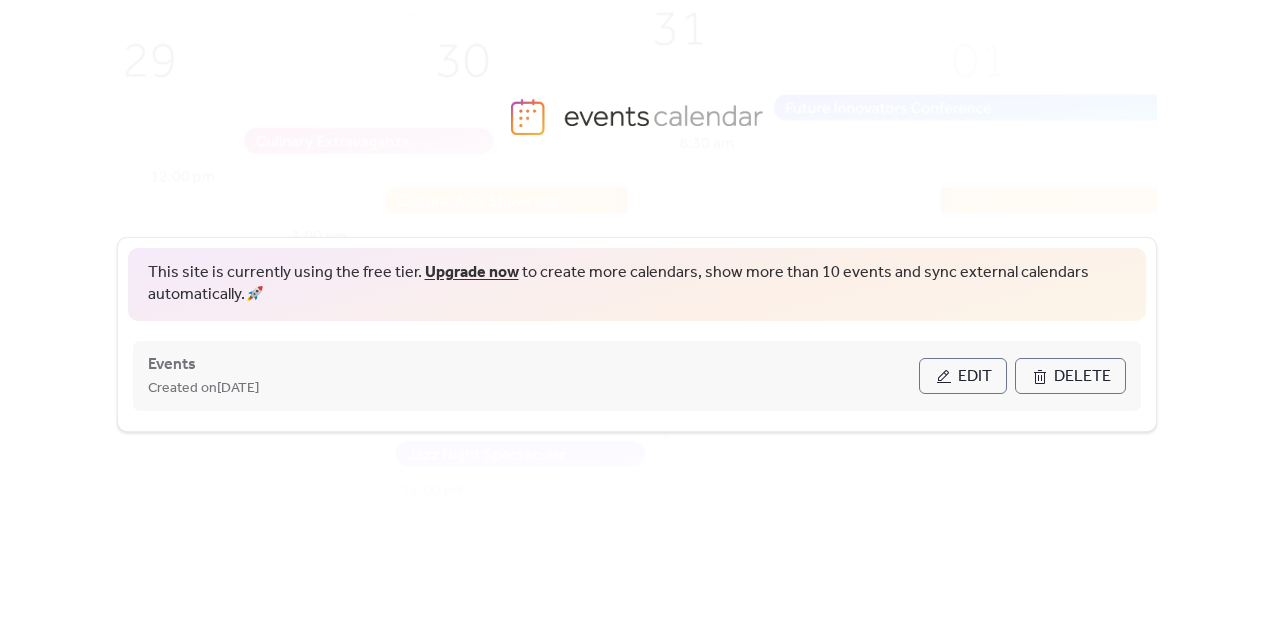 click on "Edit" at bounding box center (963, 376) 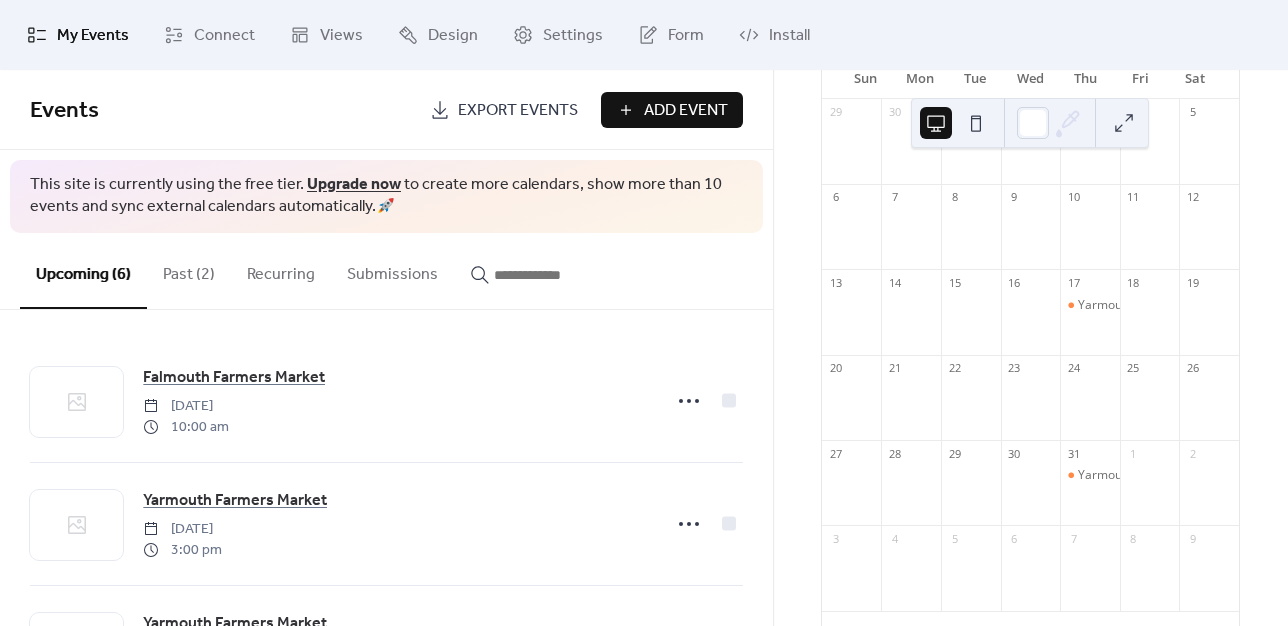 scroll, scrollTop: 234, scrollLeft: 0, axis: vertical 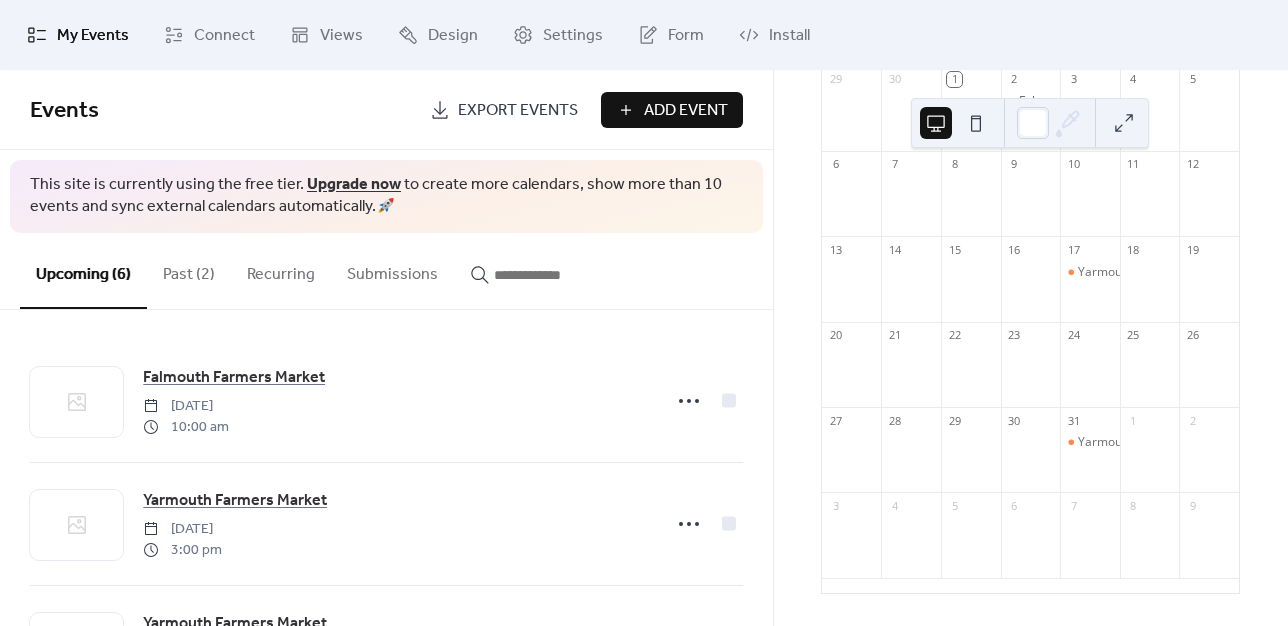 click on "Add Event" at bounding box center (686, 111) 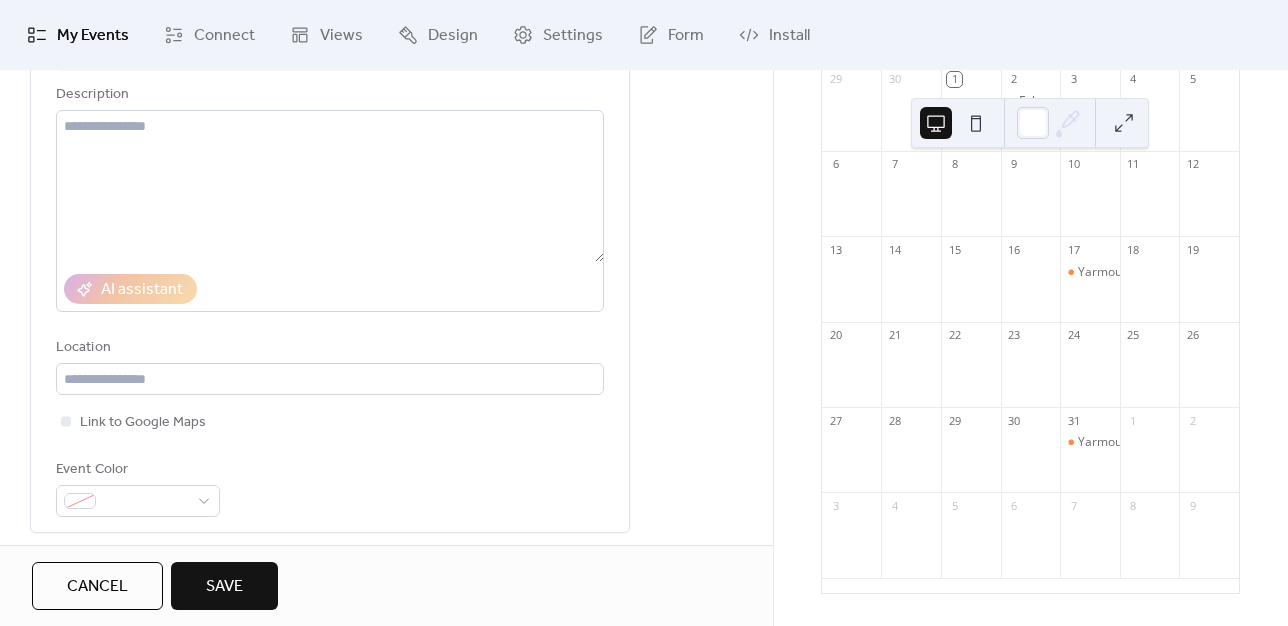 scroll, scrollTop: 201, scrollLeft: 0, axis: vertical 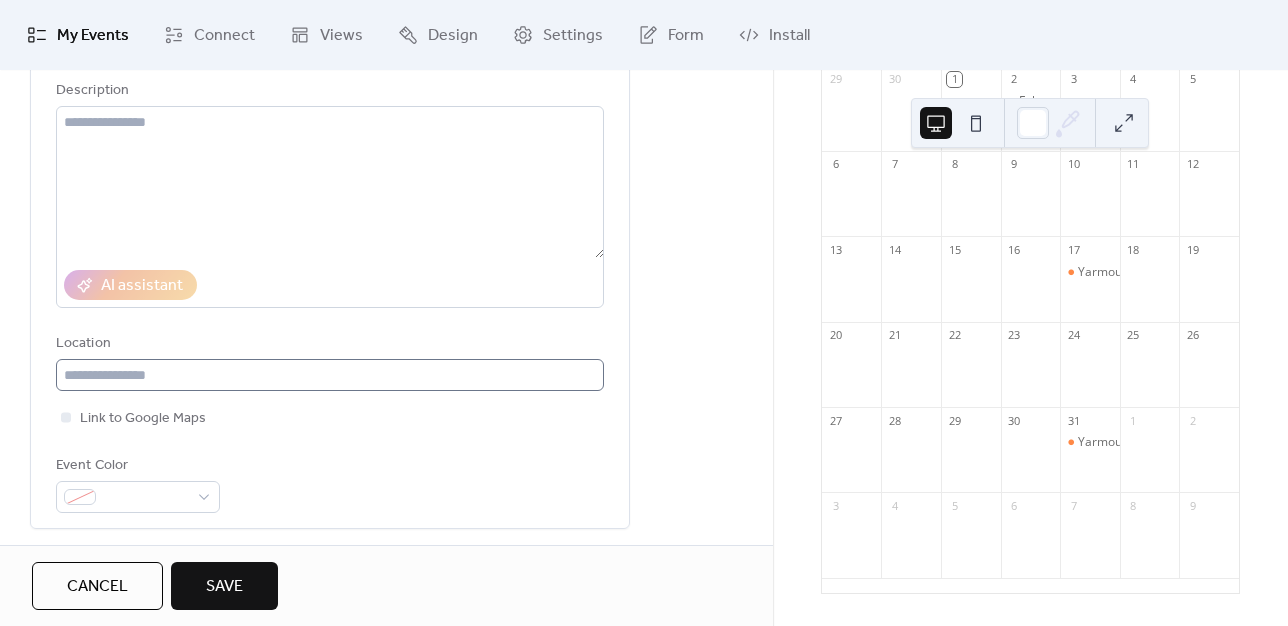 type on "**********" 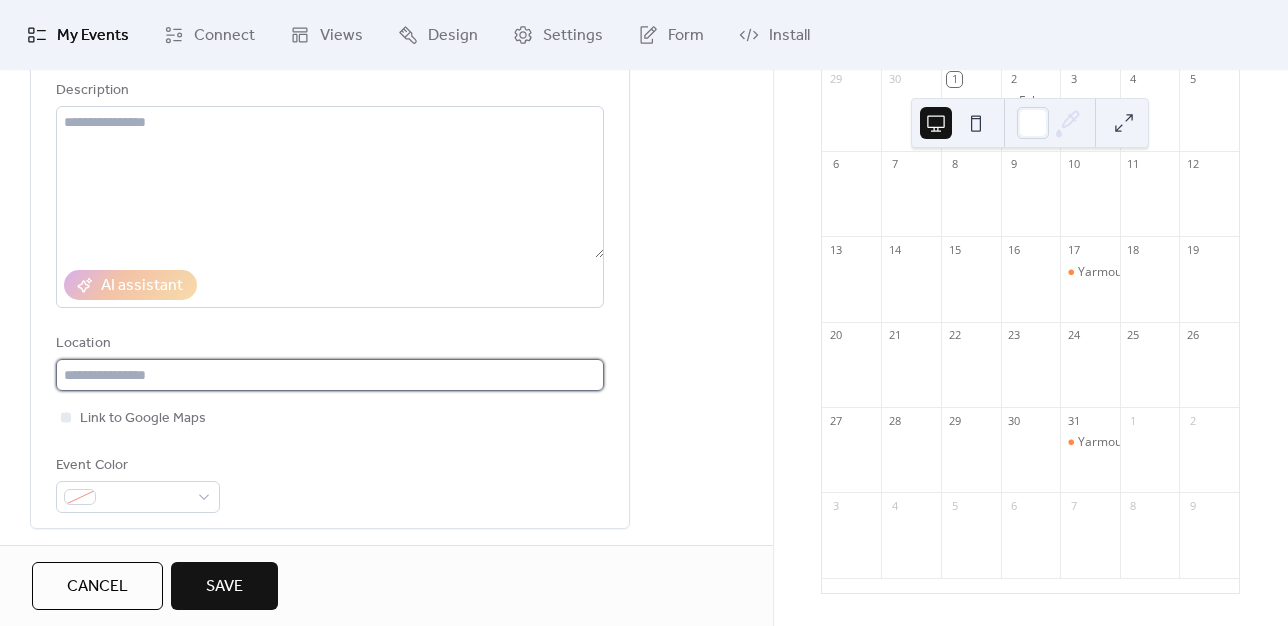 click at bounding box center (330, 375) 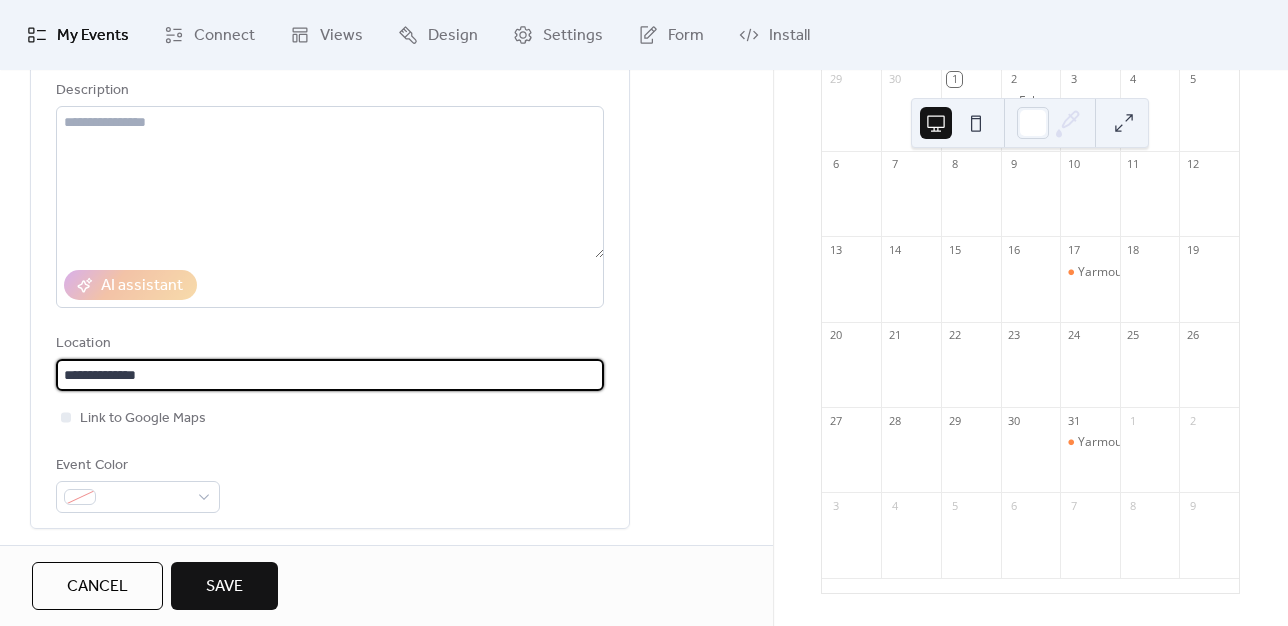 scroll, scrollTop: 0, scrollLeft: 0, axis: both 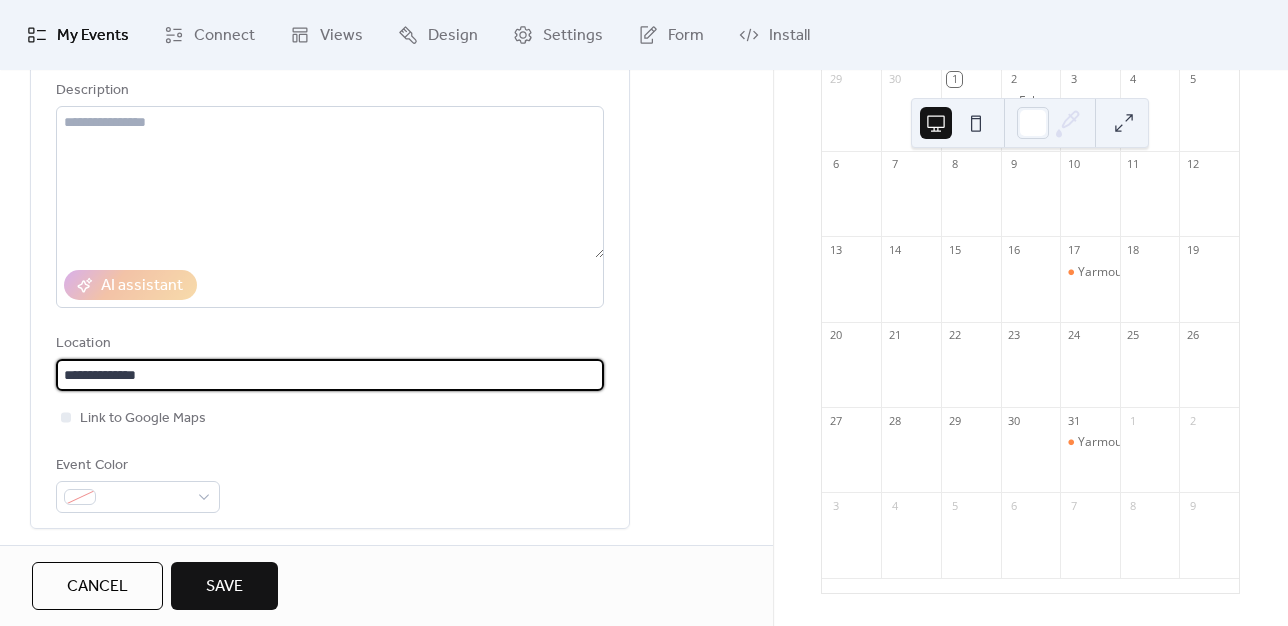 drag, startPoint x: 186, startPoint y: 370, endPoint x: 124, endPoint y: 378, distance: 62.514 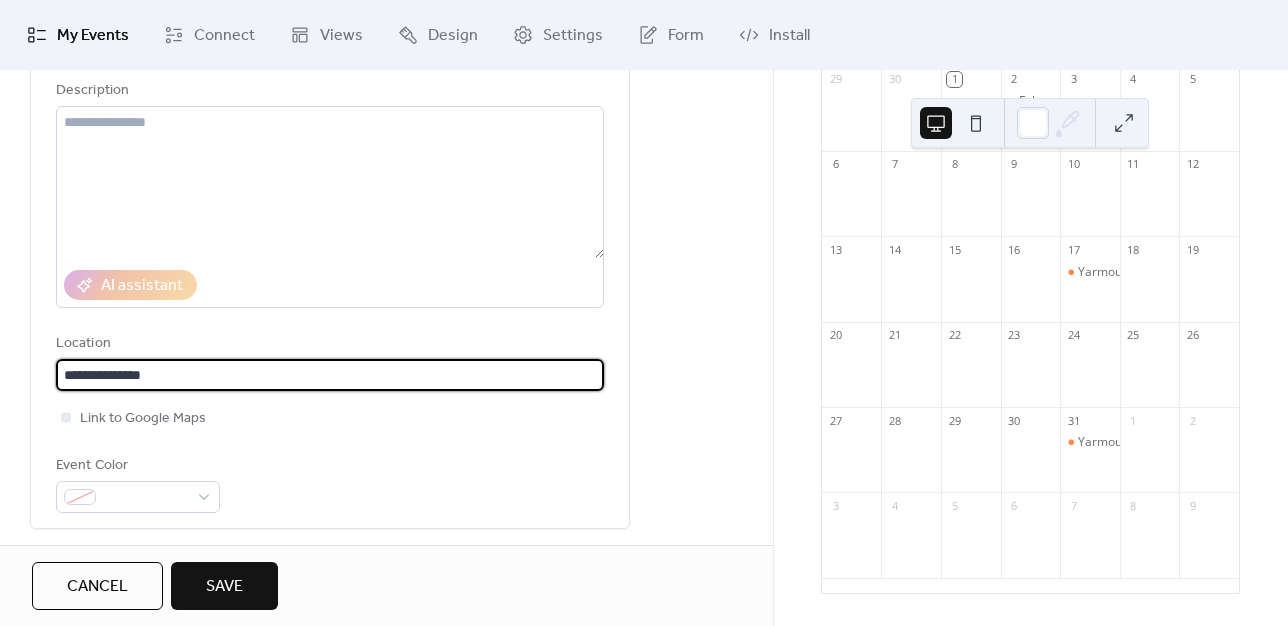 paste on "**********" 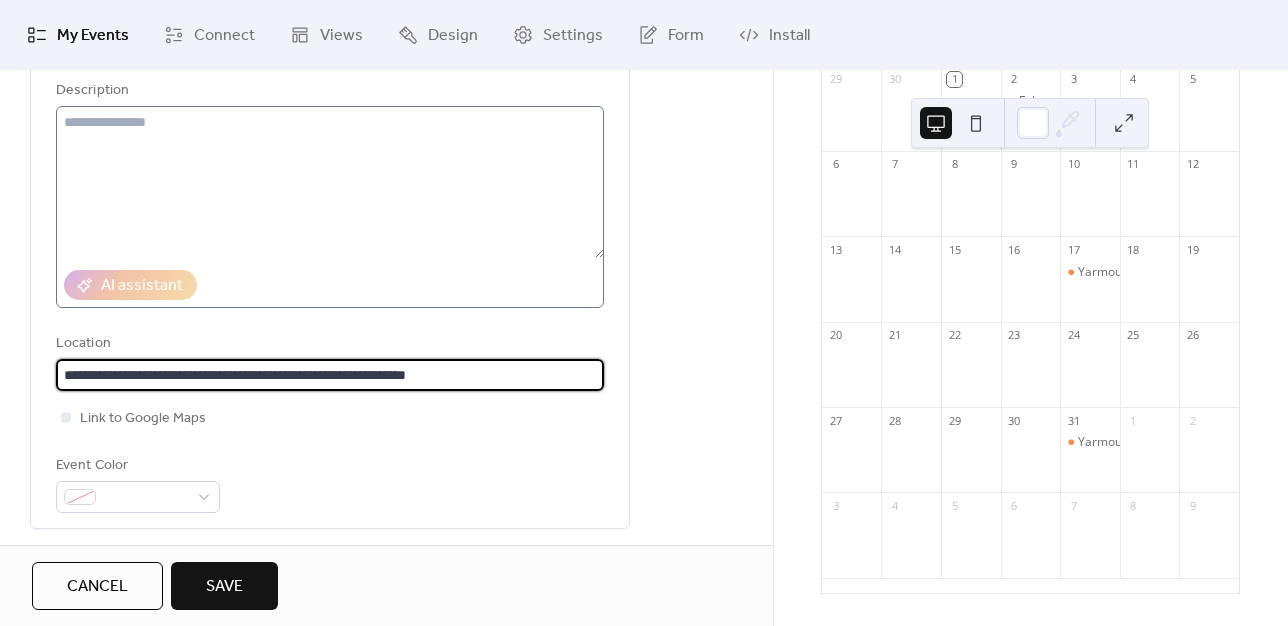 type on "**********" 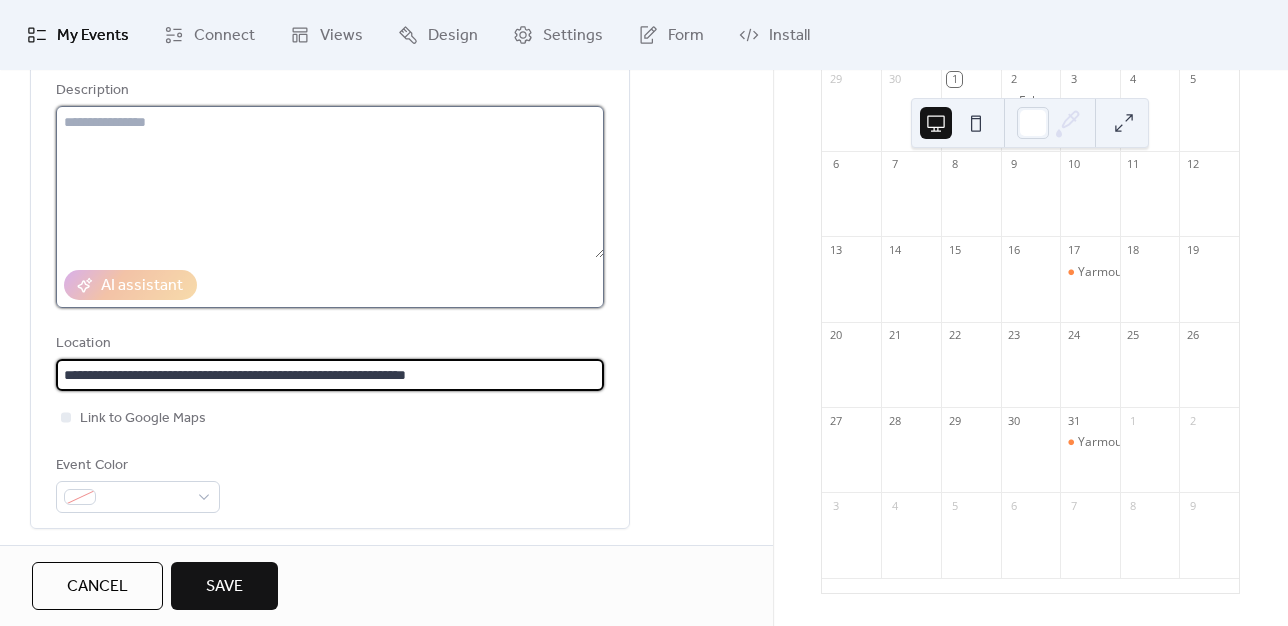 click at bounding box center (330, 182) 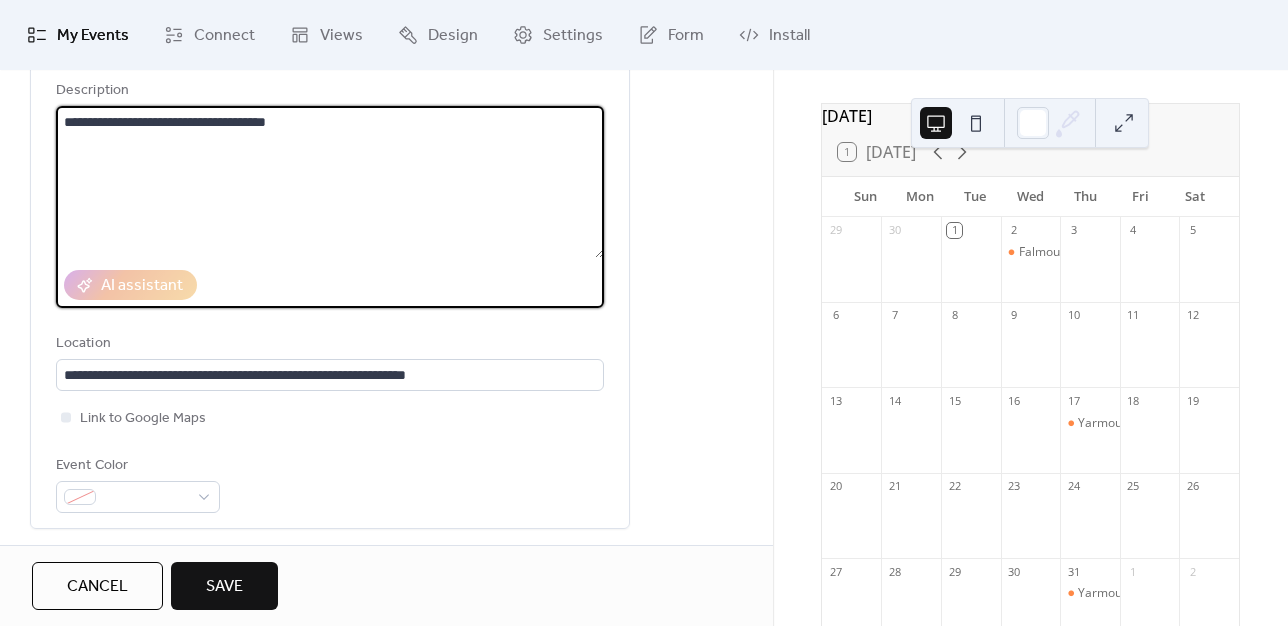 scroll, scrollTop: 74, scrollLeft: 0, axis: vertical 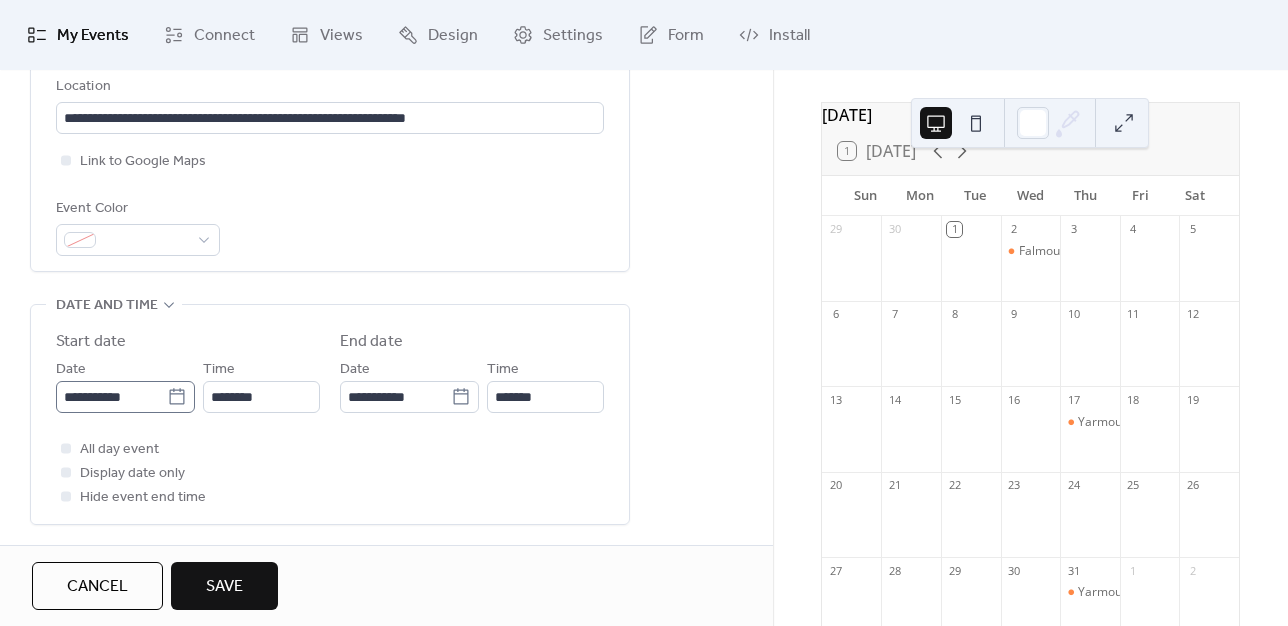 type on "**********" 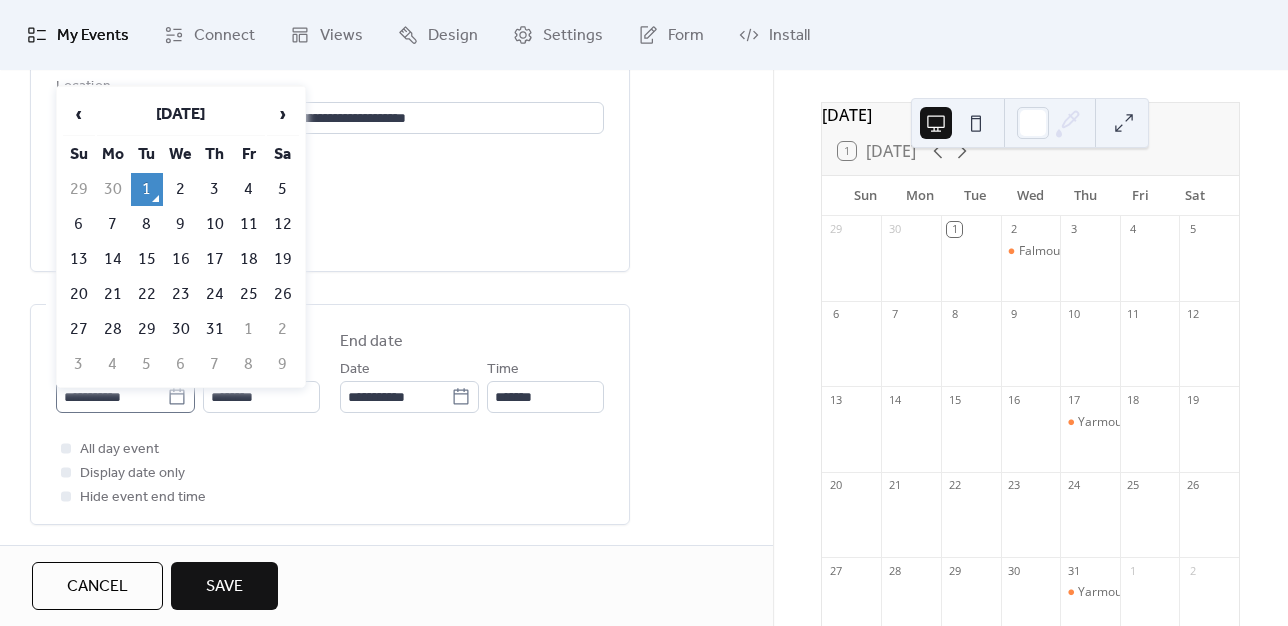 click 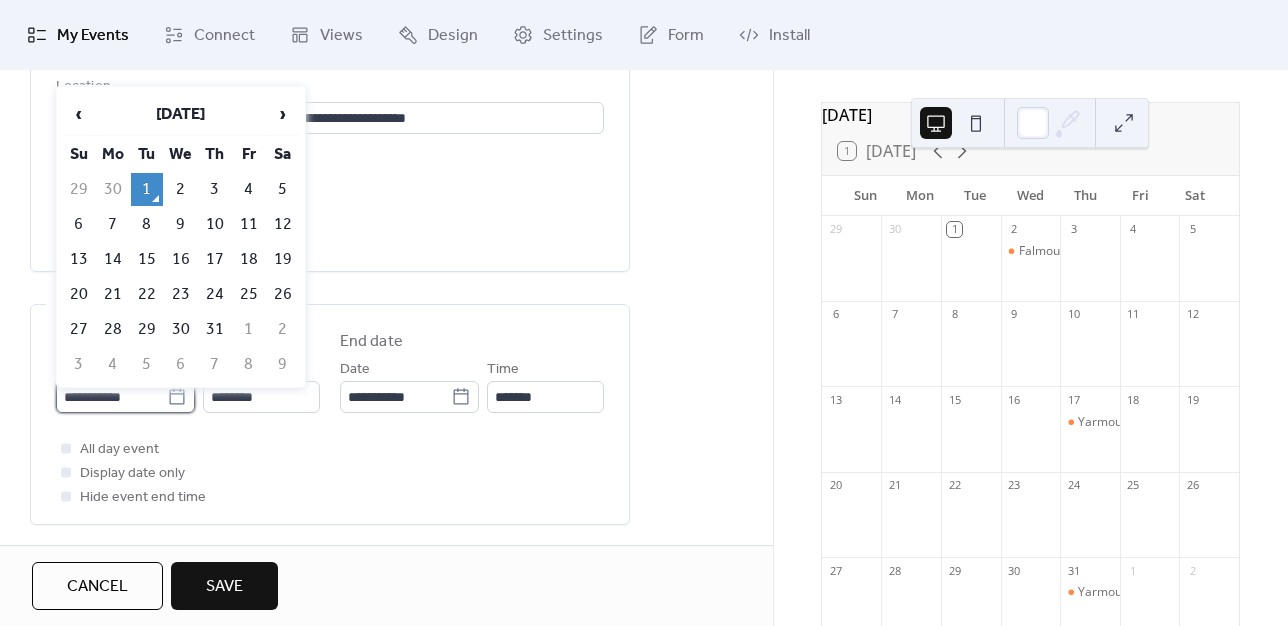 click on "**********" at bounding box center (111, 397) 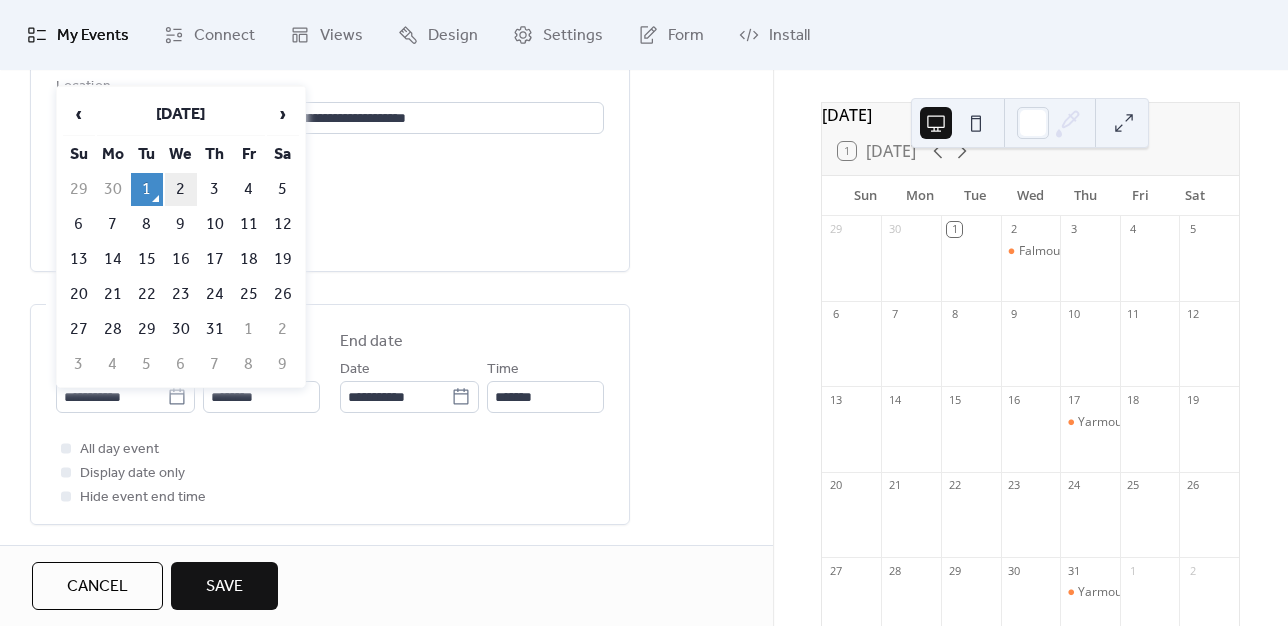 click on "2" at bounding box center [181, 189] 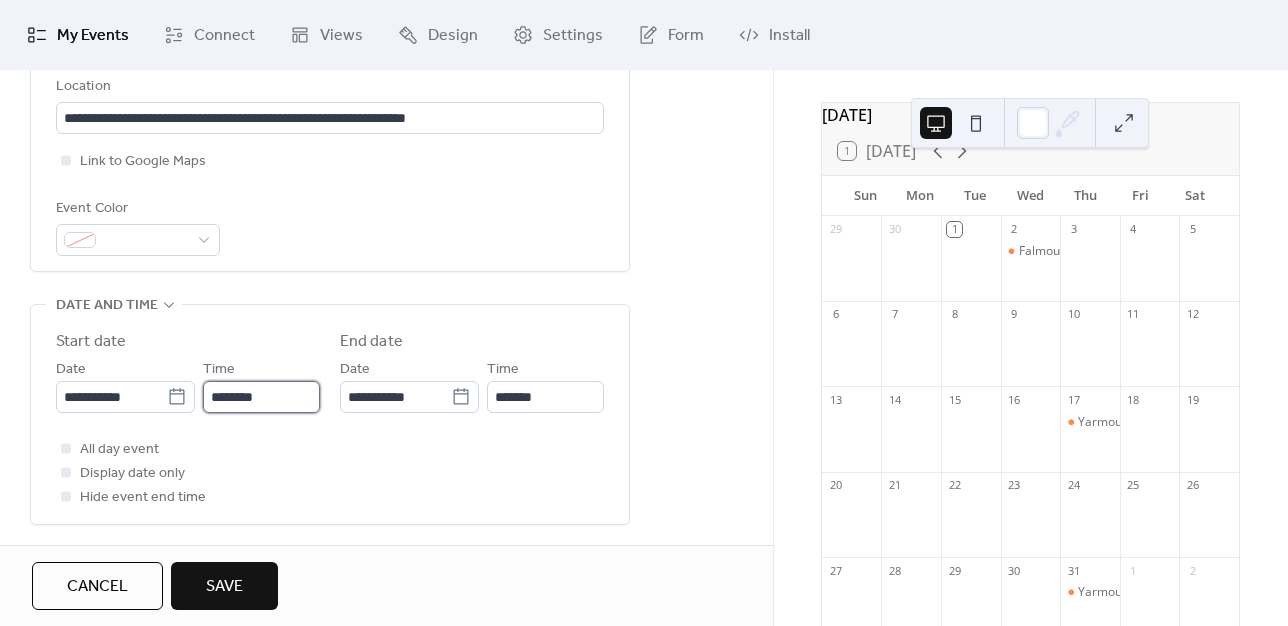 click on "********" at bounding box center (261, 397) 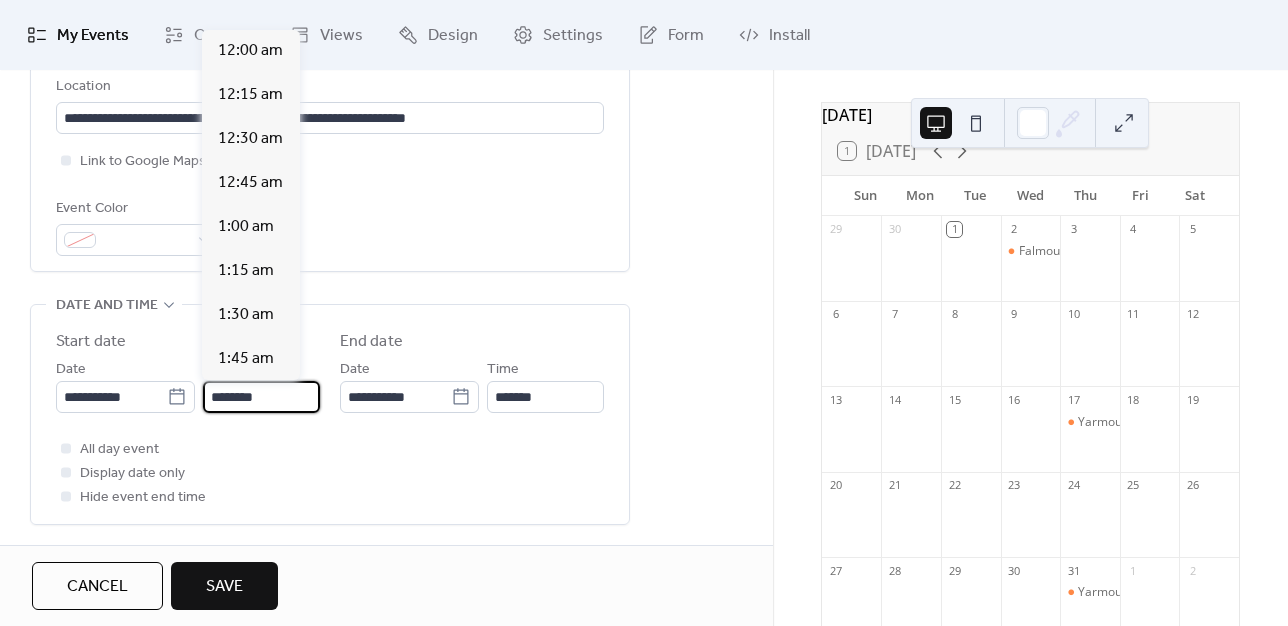 scroll, scrollTop: 2112, scrollLeft: 0, axis: vertical 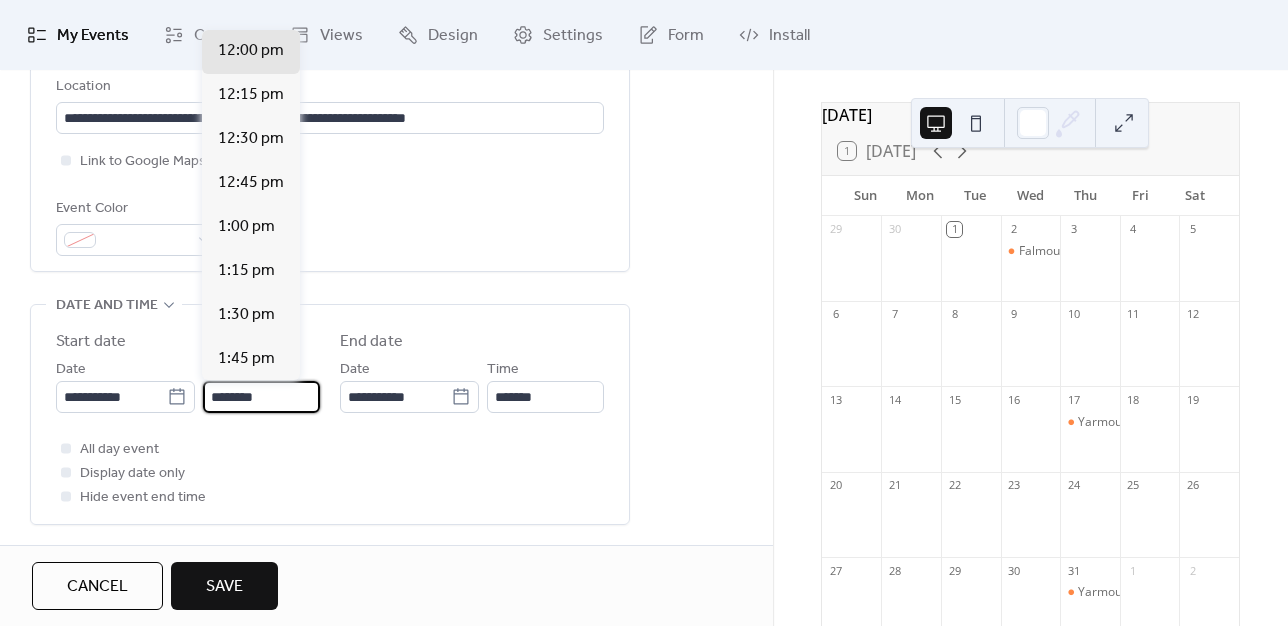 click on "********" at bounding box center [261, 397] 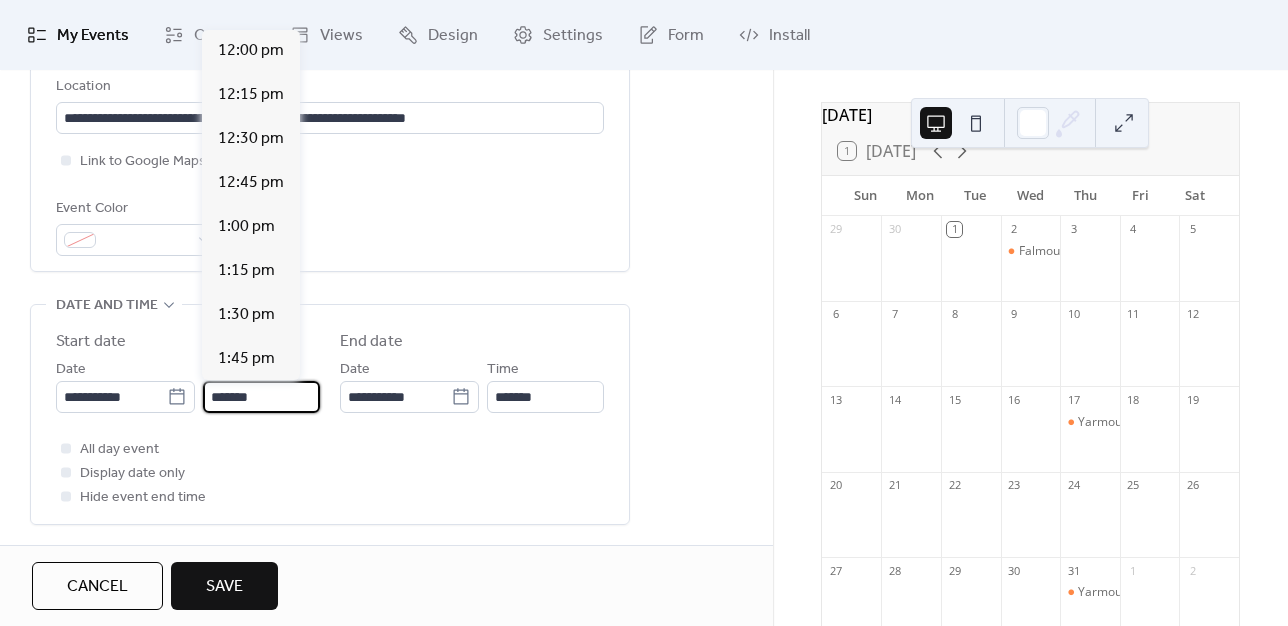 scroll, scrollTop: 2816, scrollLeft: 0, axis: vertical 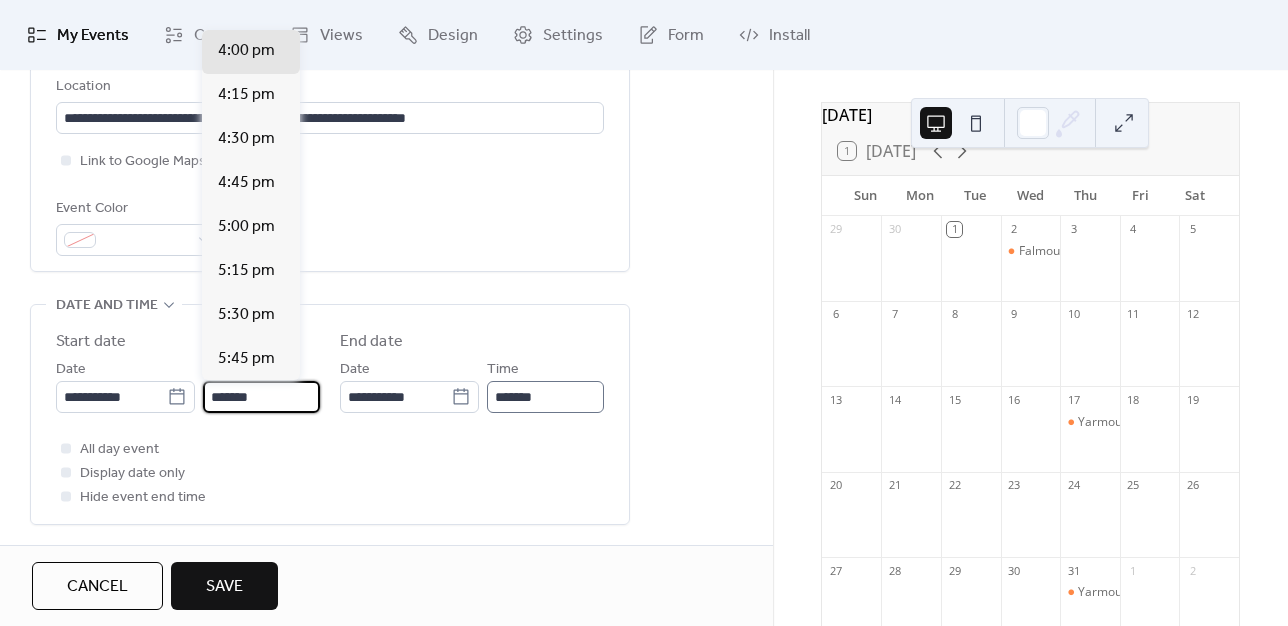 type on "*******" 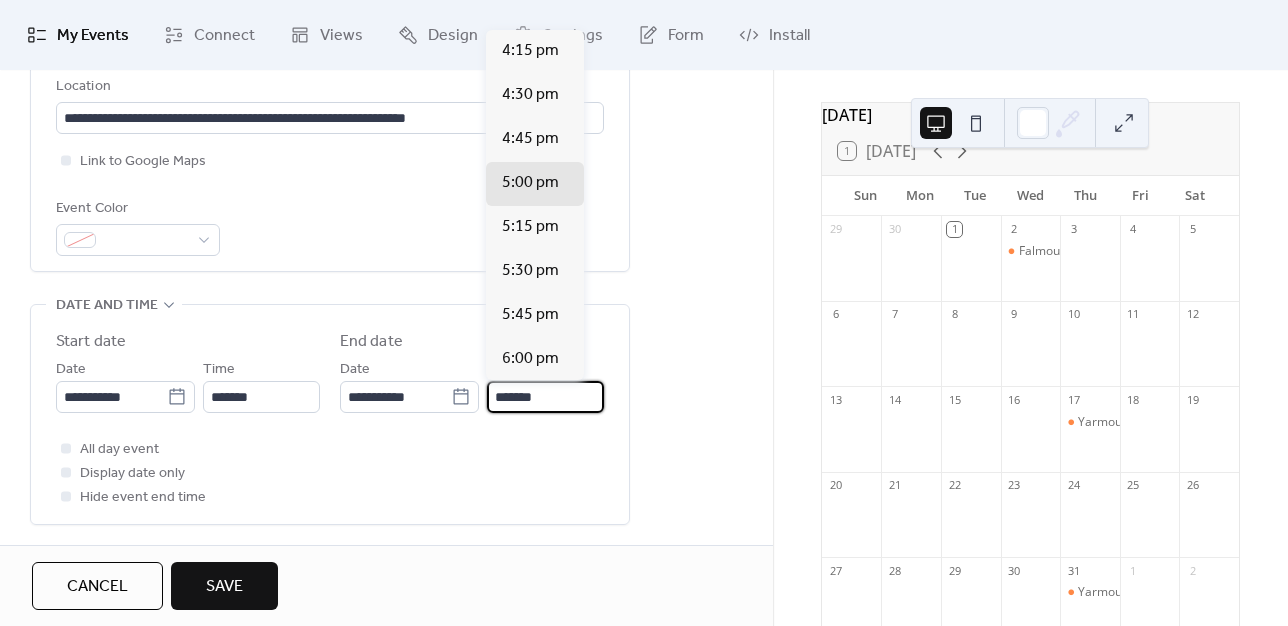 click on "*******" at bounding box center (545, 397) 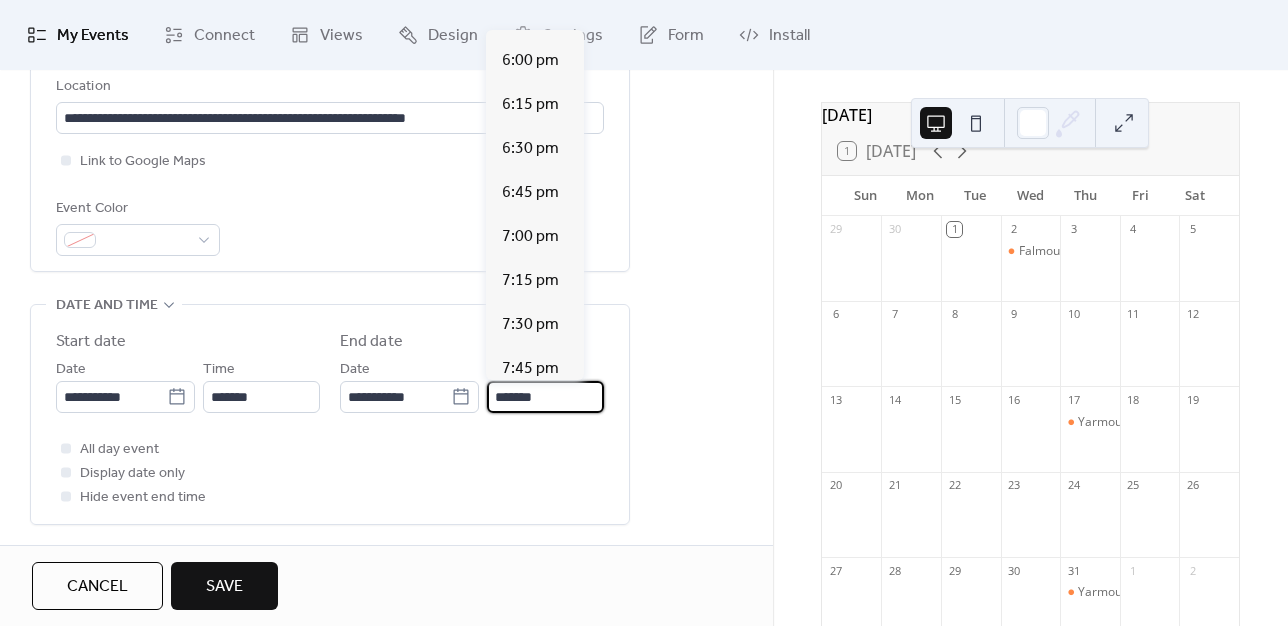 scroll, scrollTop: 310, scrollLeft: 0, axis: vertical 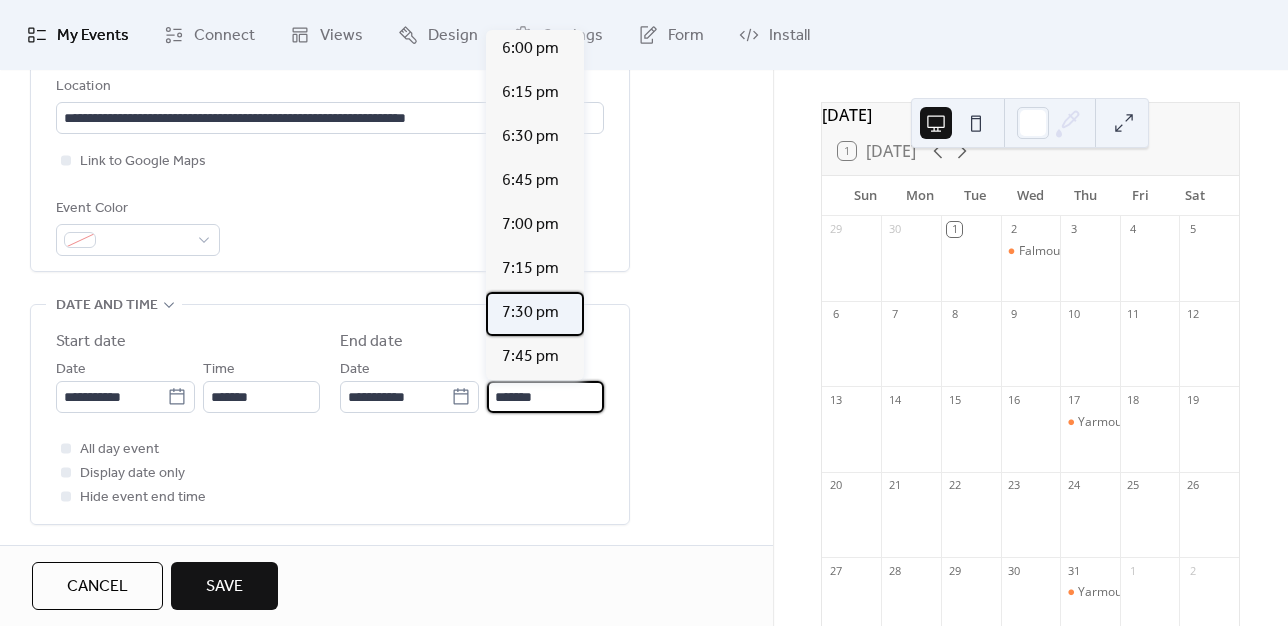 click on "7:30 pm" at bounding box center [535, 314] 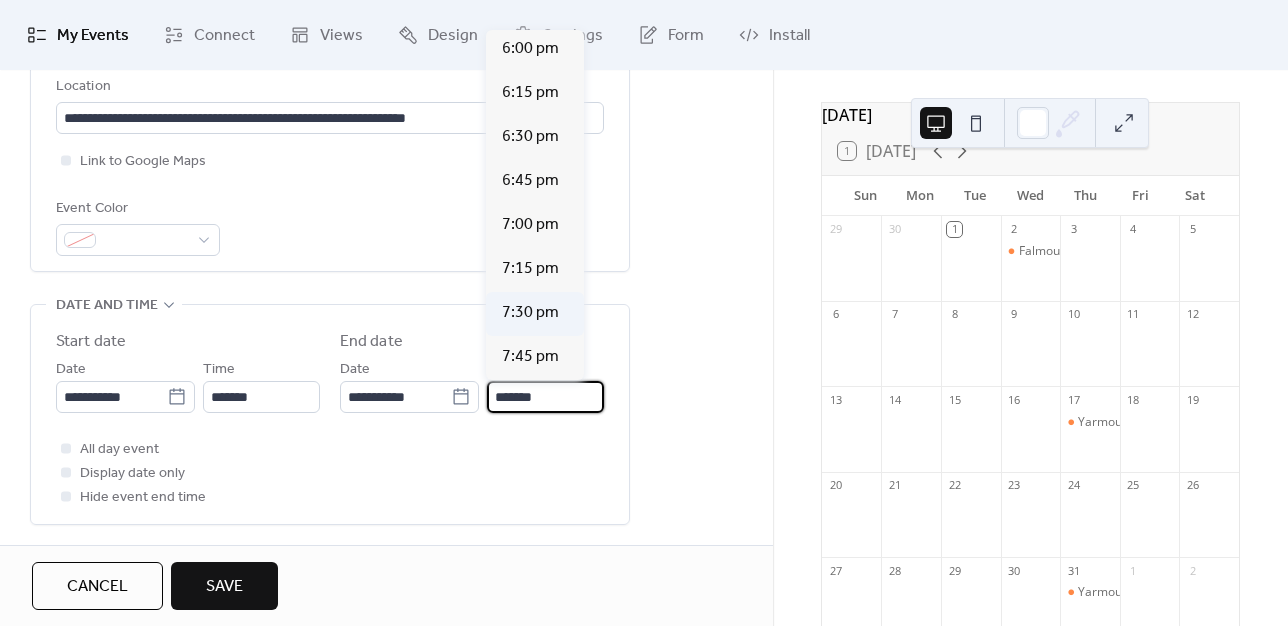 type on "*******" 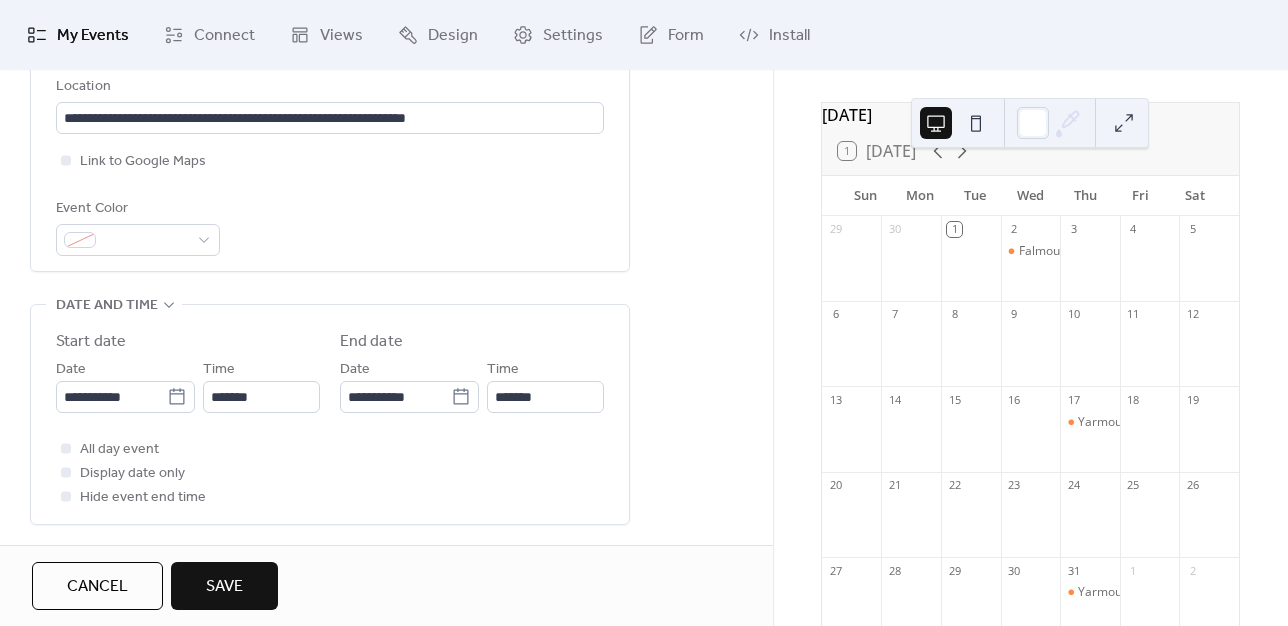 click on "Save" at bounding box center [224, 587] 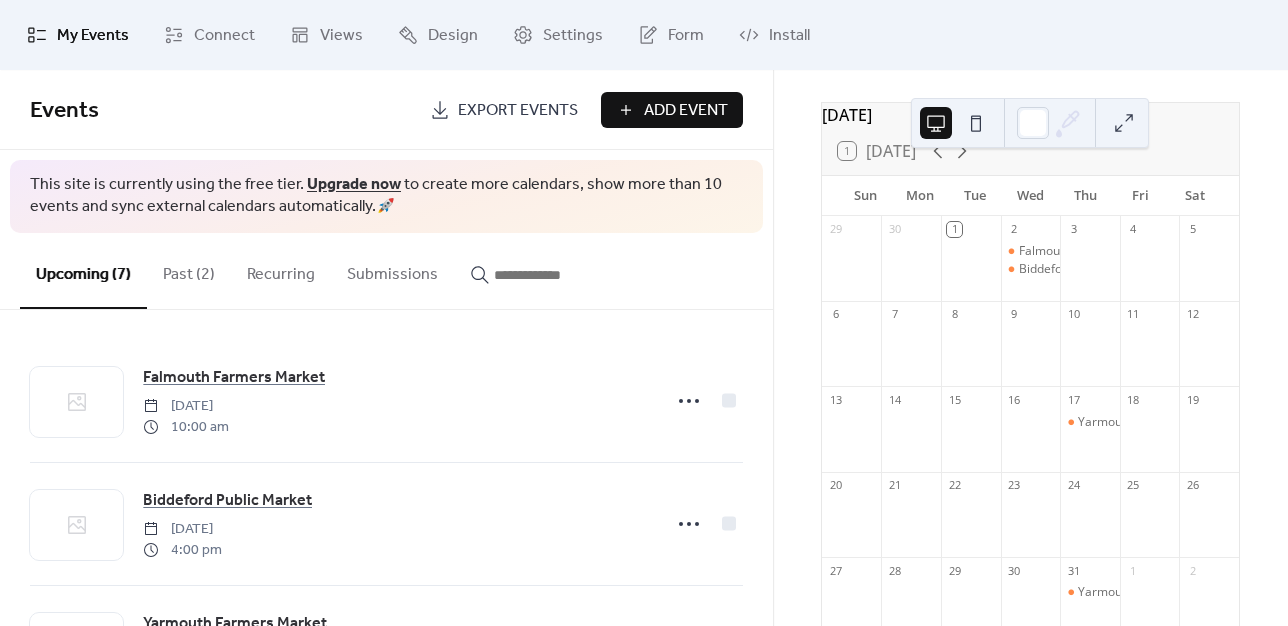 click on "Add Event" at bounding box center (686, 111) 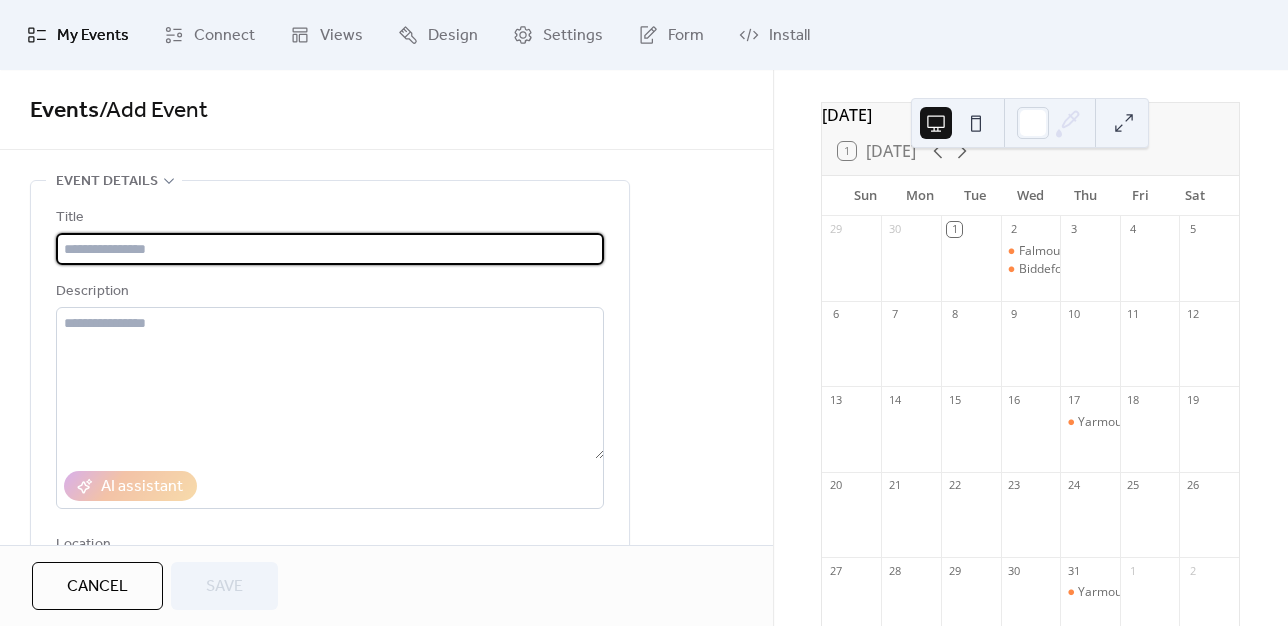 click on "My Events" at bounding box center [93, 36] 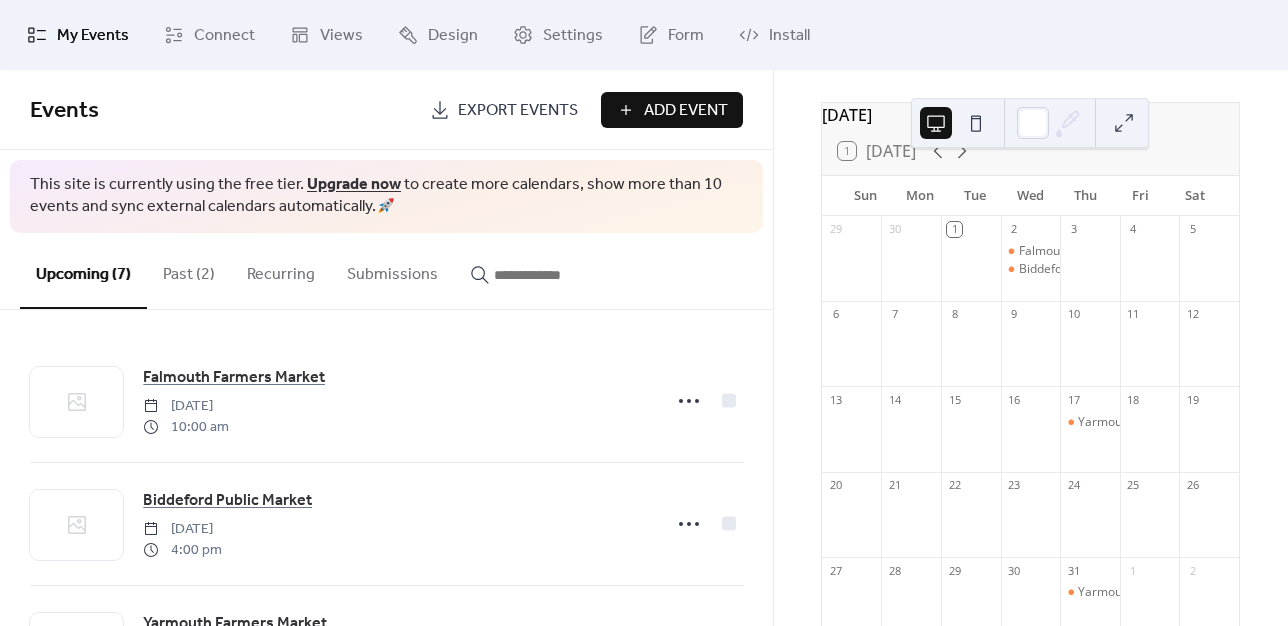 click on "Past  (2)" at bounding box center (189, 270) 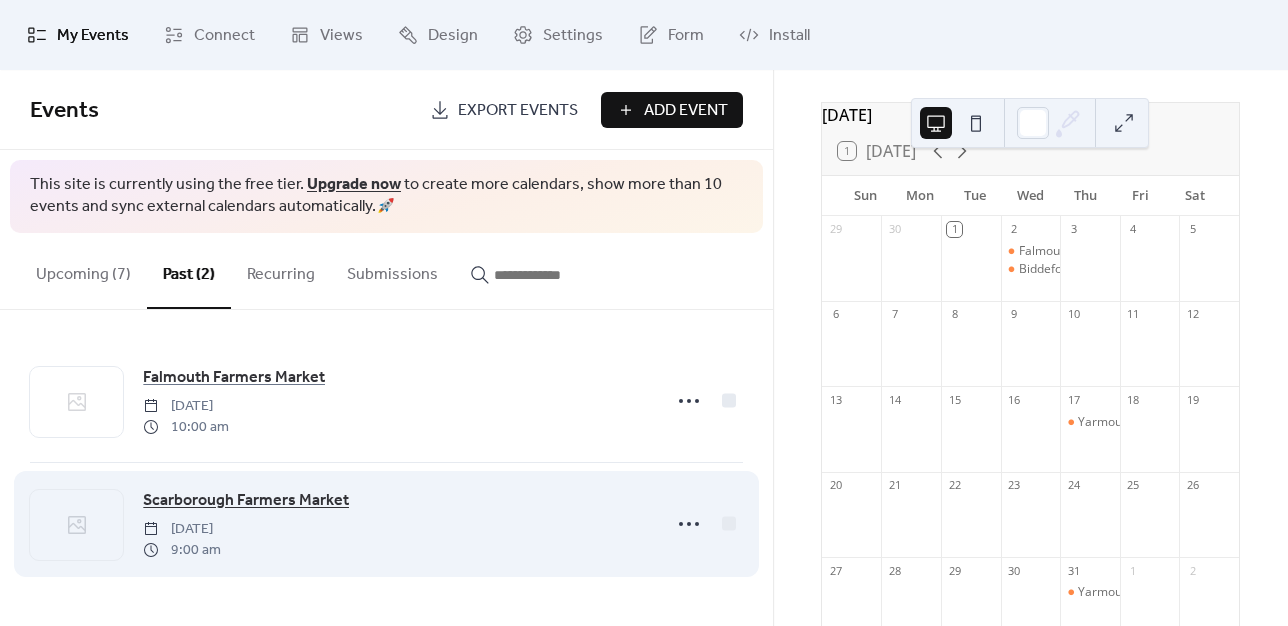 click on "Scarborough Farmers Market" at bounding box center (246, 501) 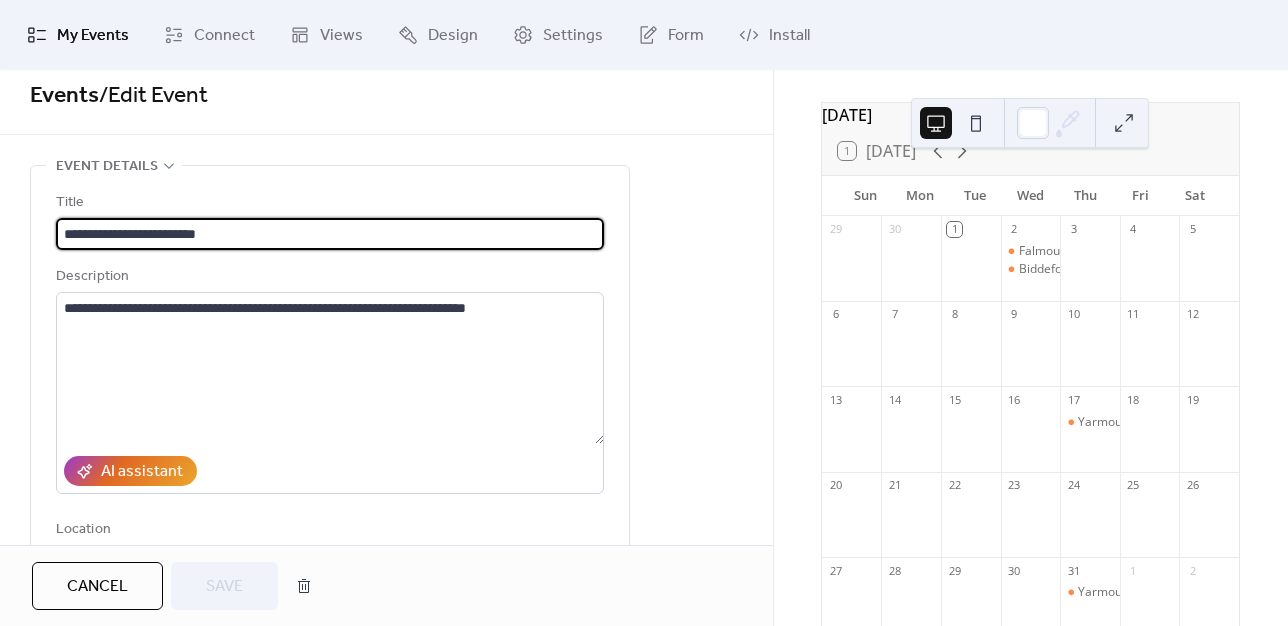 scroll, scrollTop: 0, scrollLeft: 0, axis: both 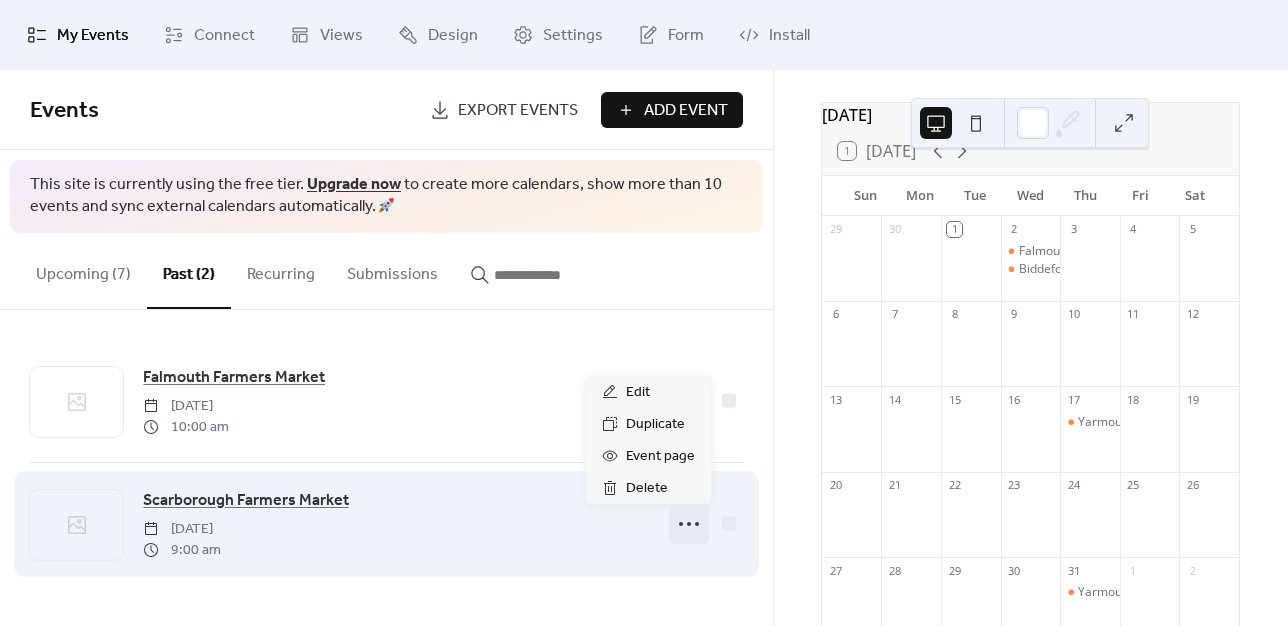 click 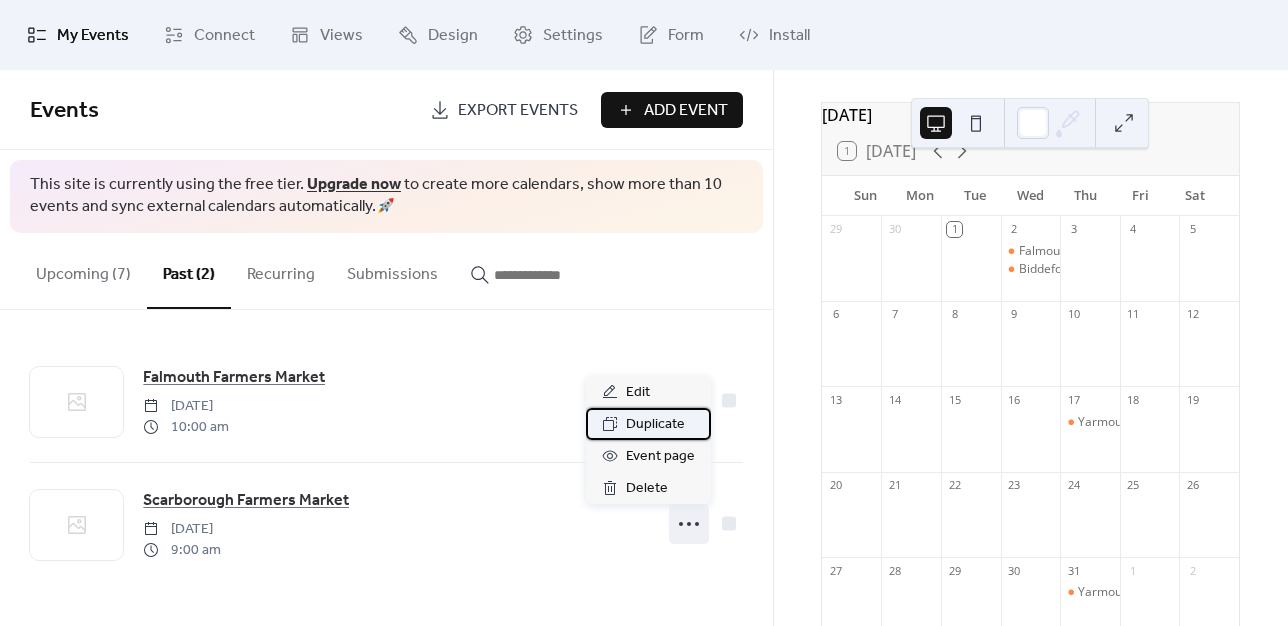 click on "Duplicate" at bounding box center (655, 425) 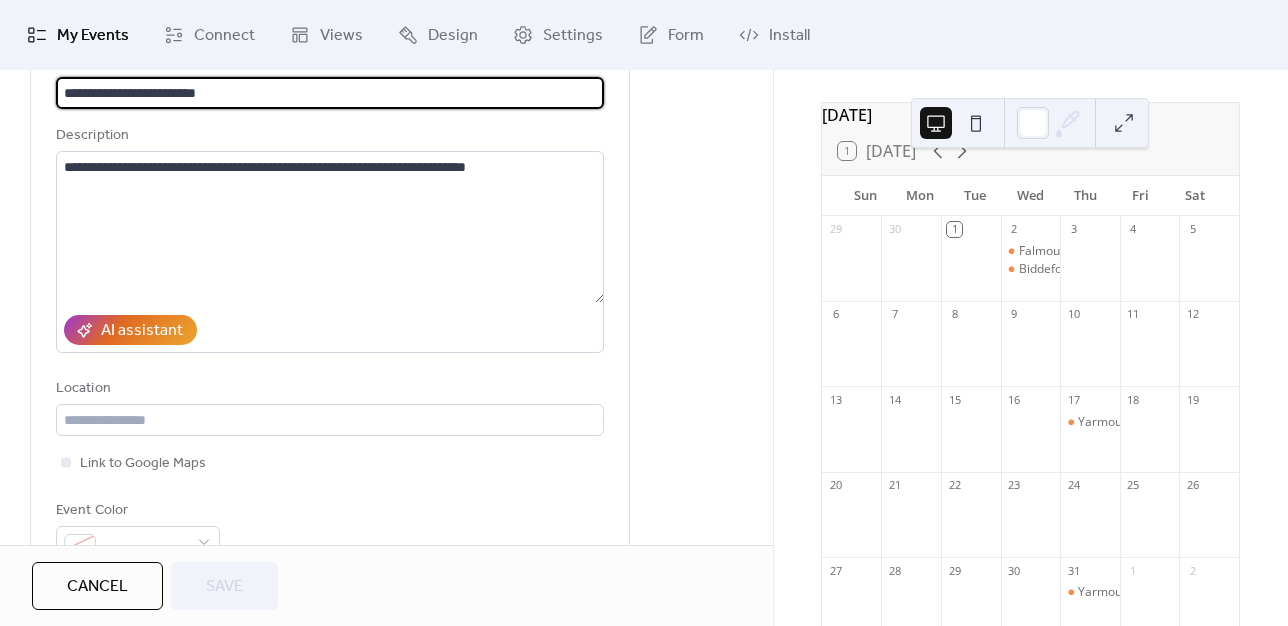 scroll, scrollTop: 190, scrollLeft: 0, axis: vertical 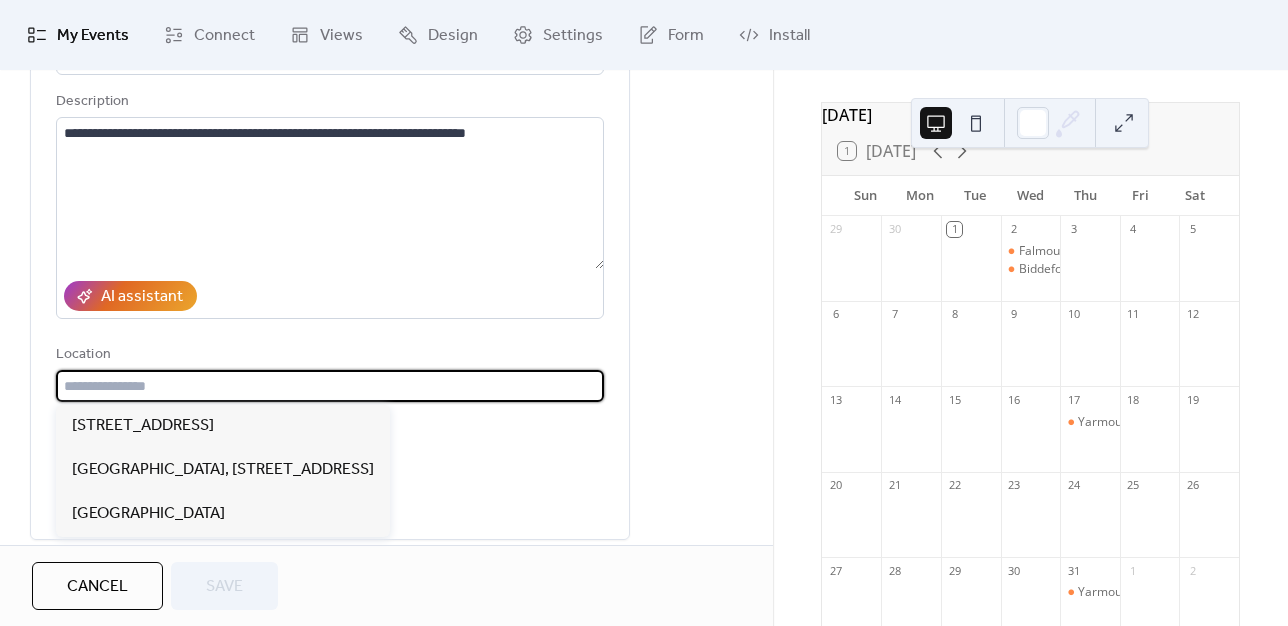 click at bounding box center [330, 386] 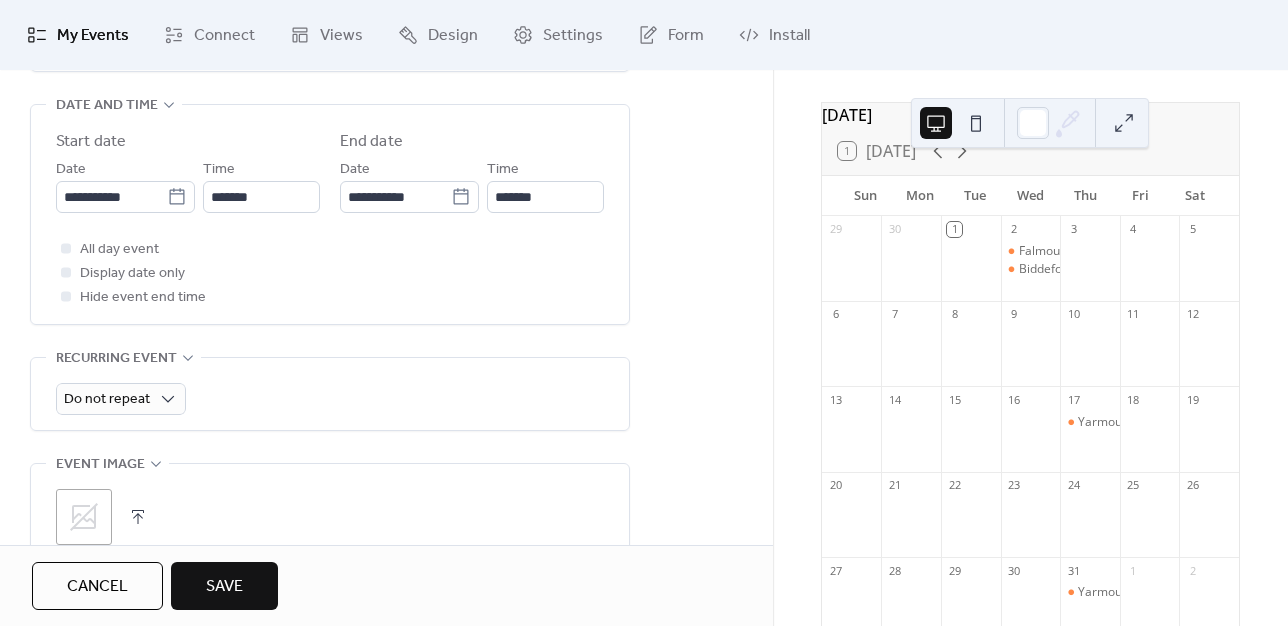 scroll, scrollTop: 656, scrollLeft: 0, axis: vertical 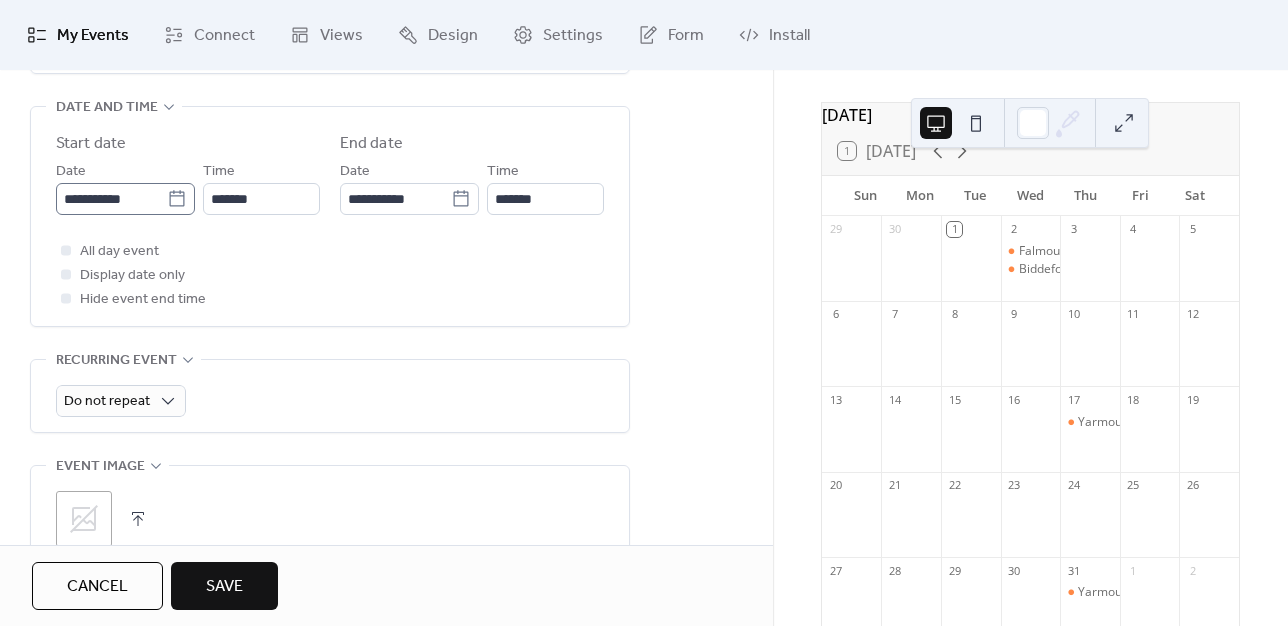 type on "**********" 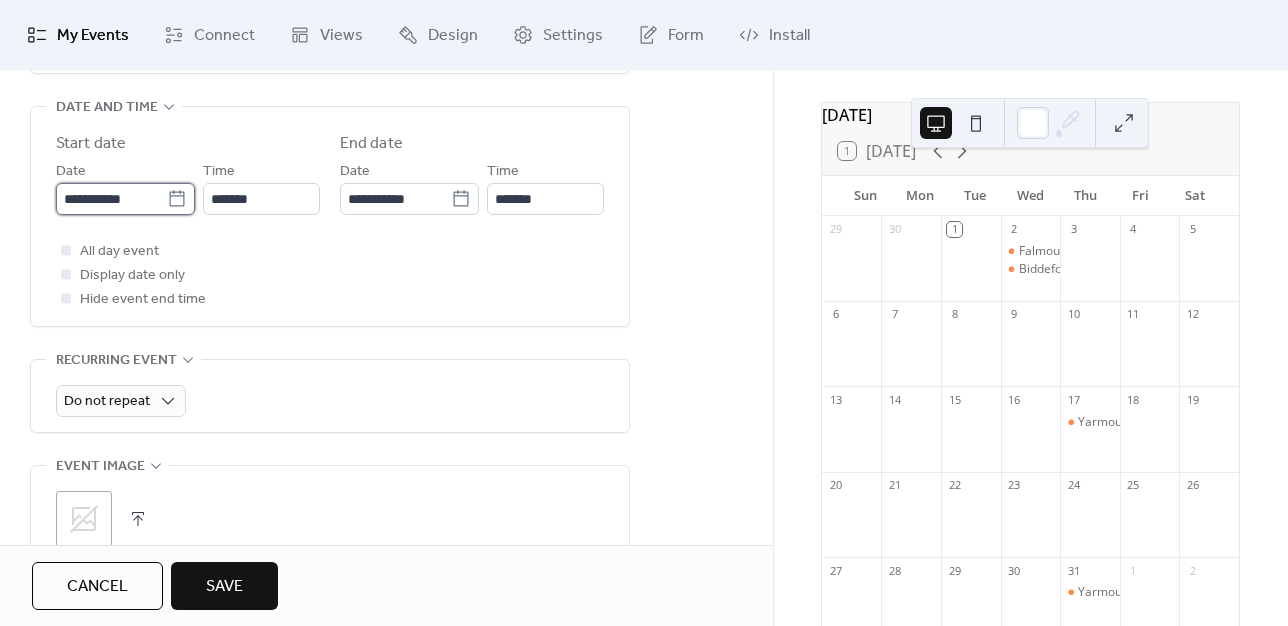 click on "**********" at bounding box center [111, 199] 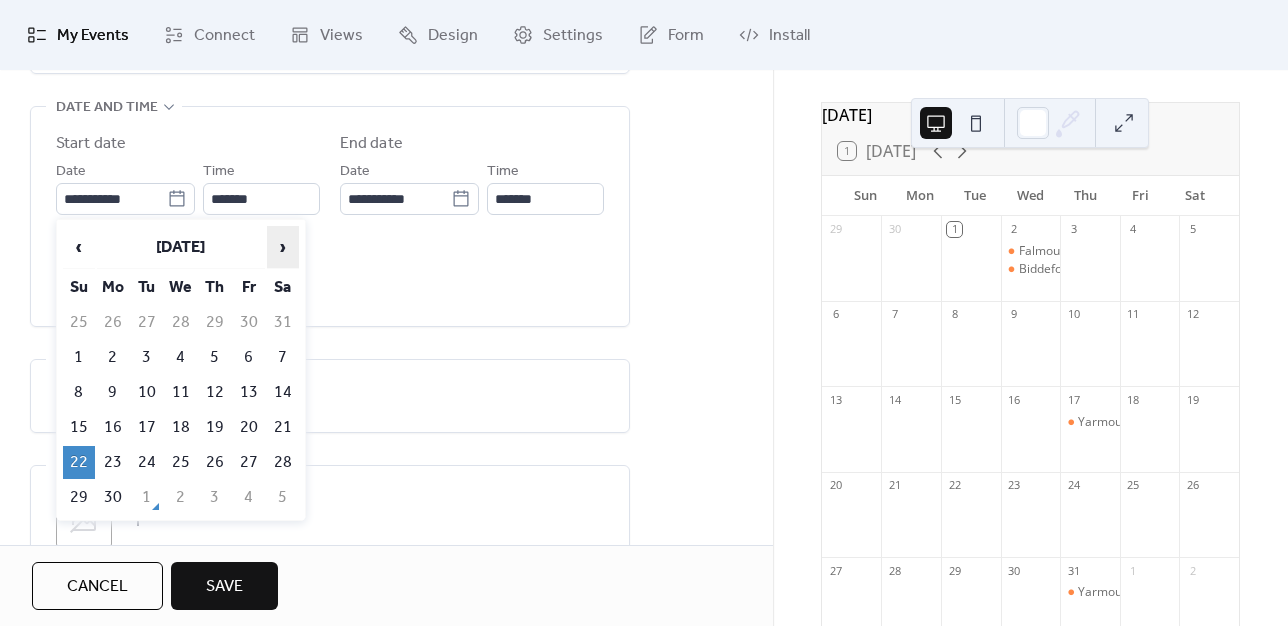 click on "›" at bounding box center [283, 247] 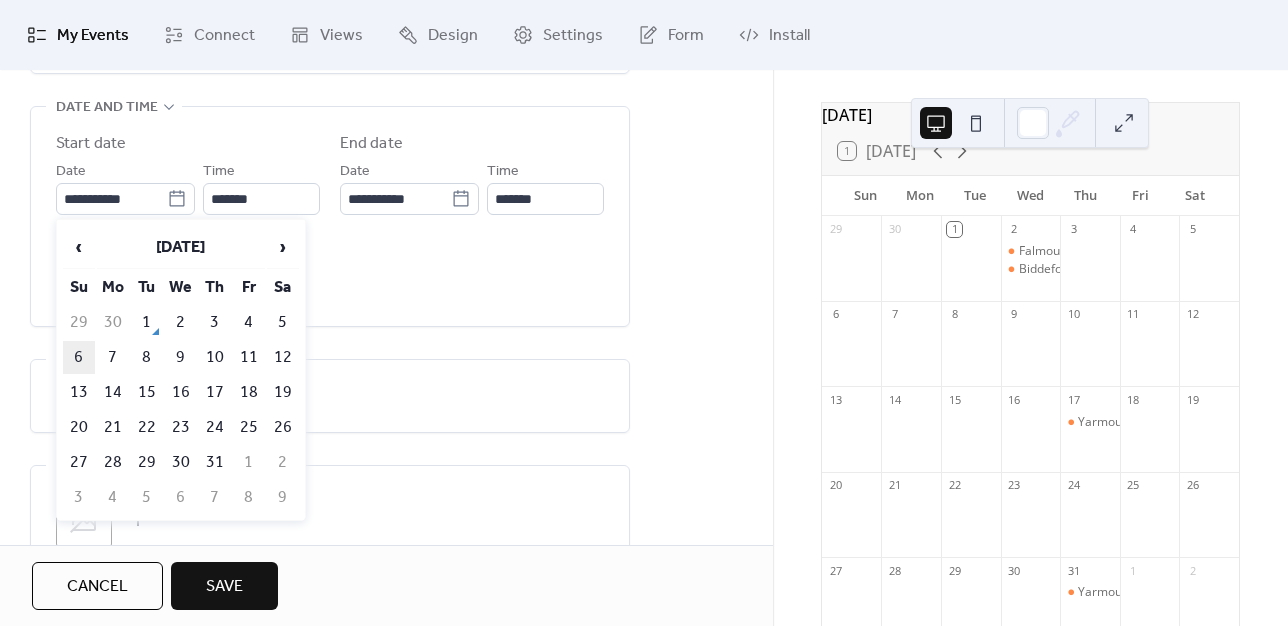 click on "6" at bounding box center (79, 357) 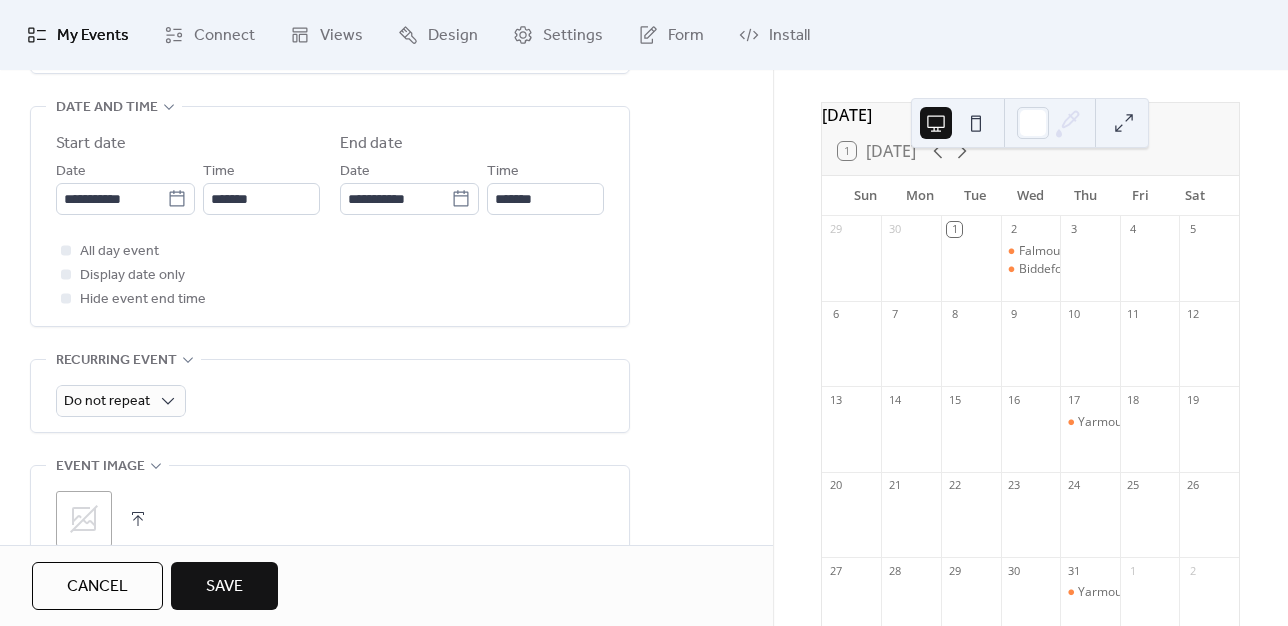 click on "Save" at bounding box center (224, 587) 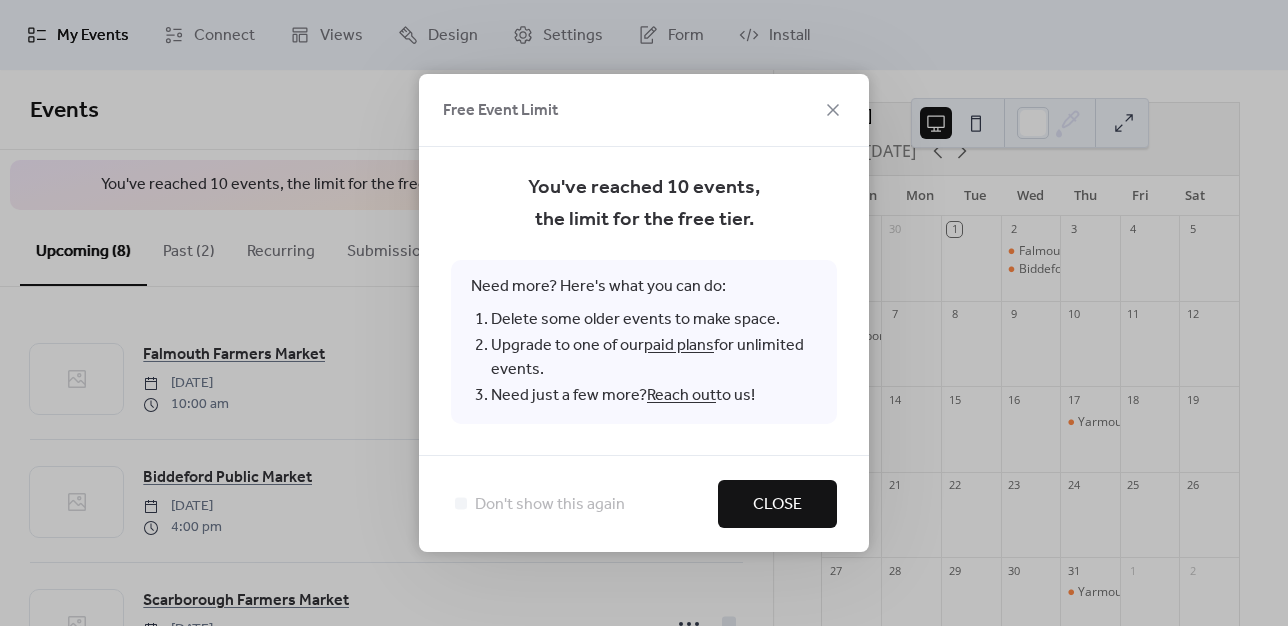 click on "Close" at bounding box center [777, 505] 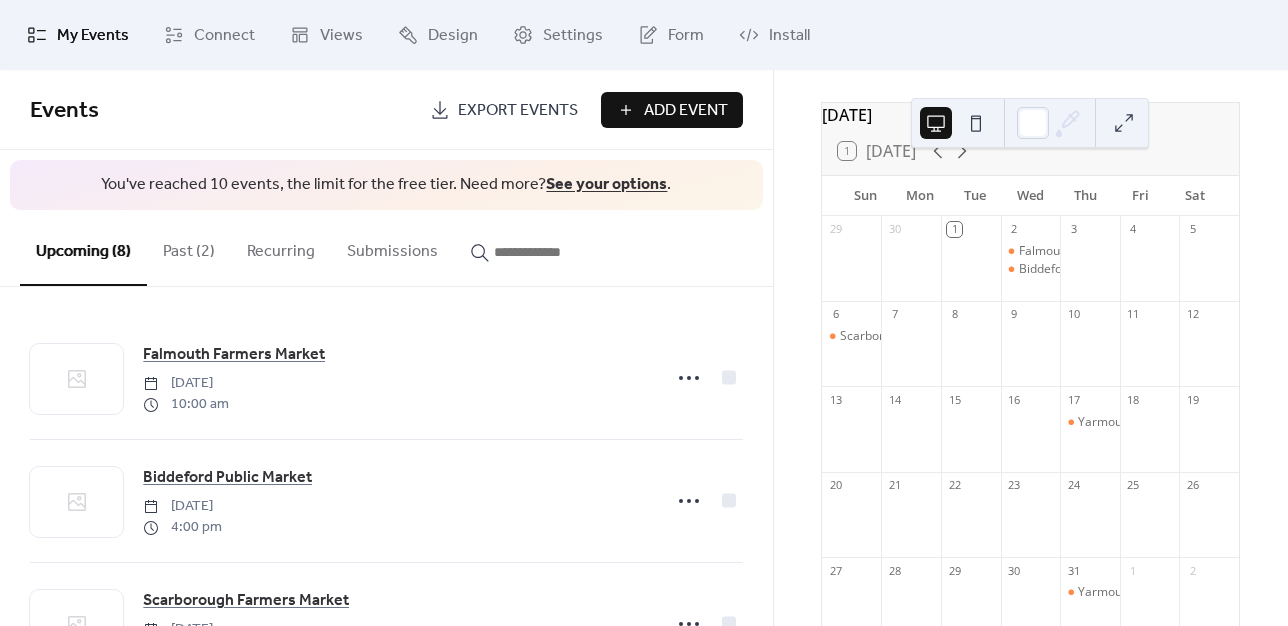 click on "Past  (2)" at bounding box center [189, 247] 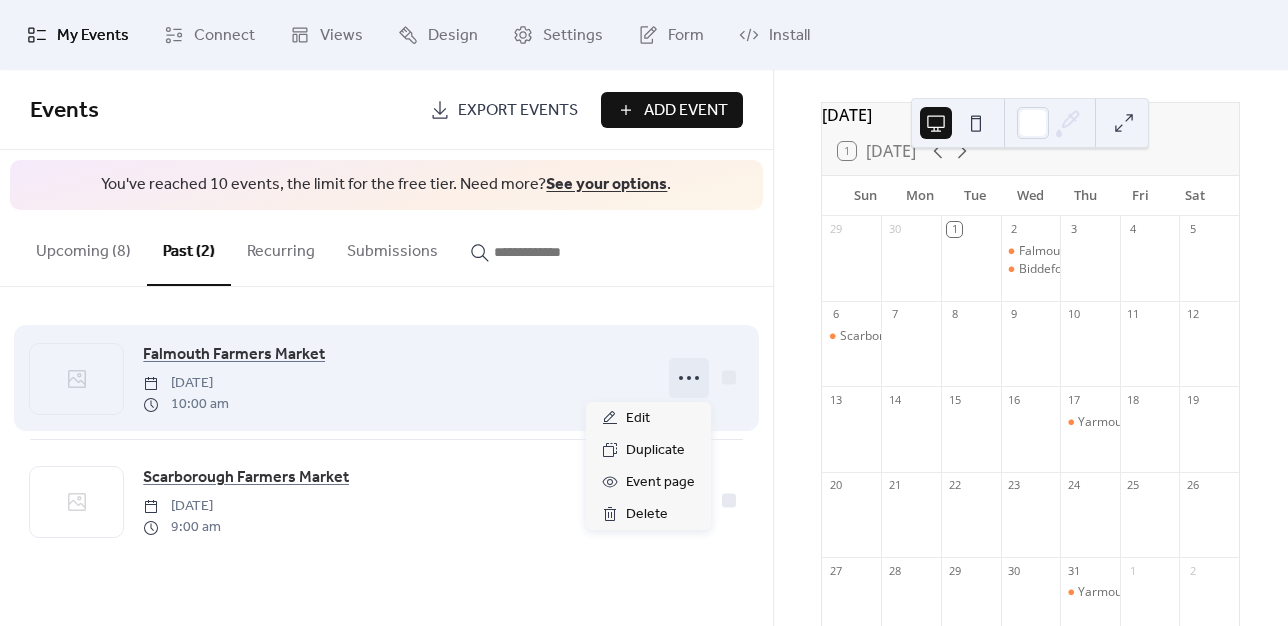 click 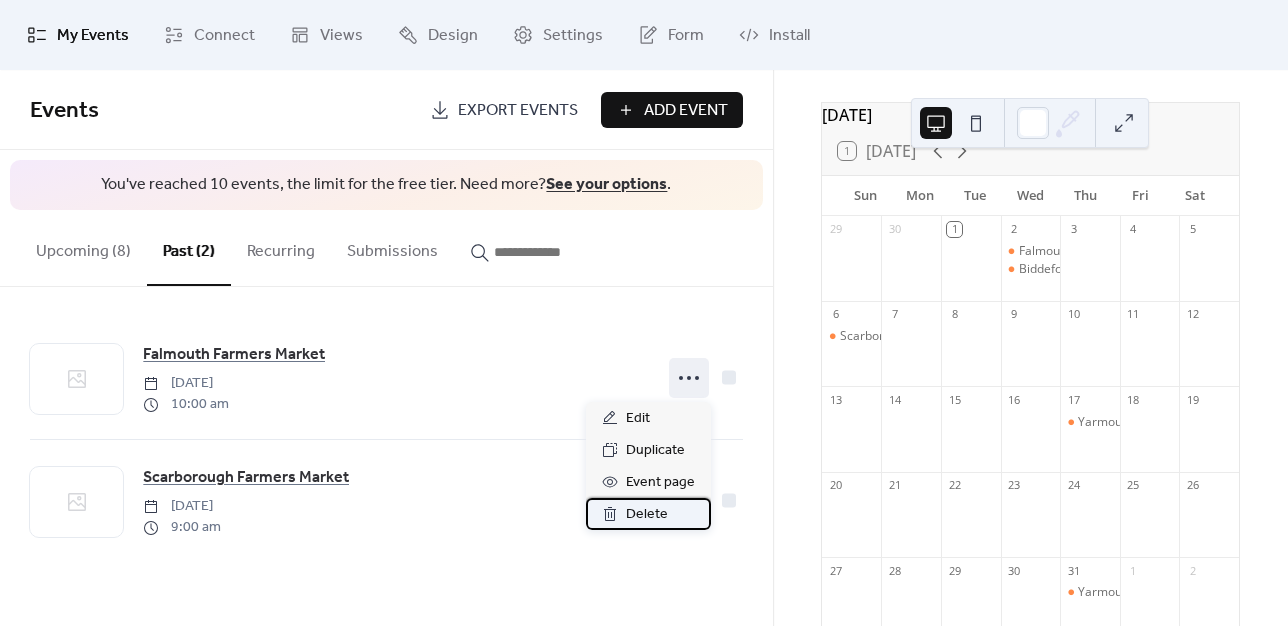 click on "Delete" at bounding box center (647, 515) 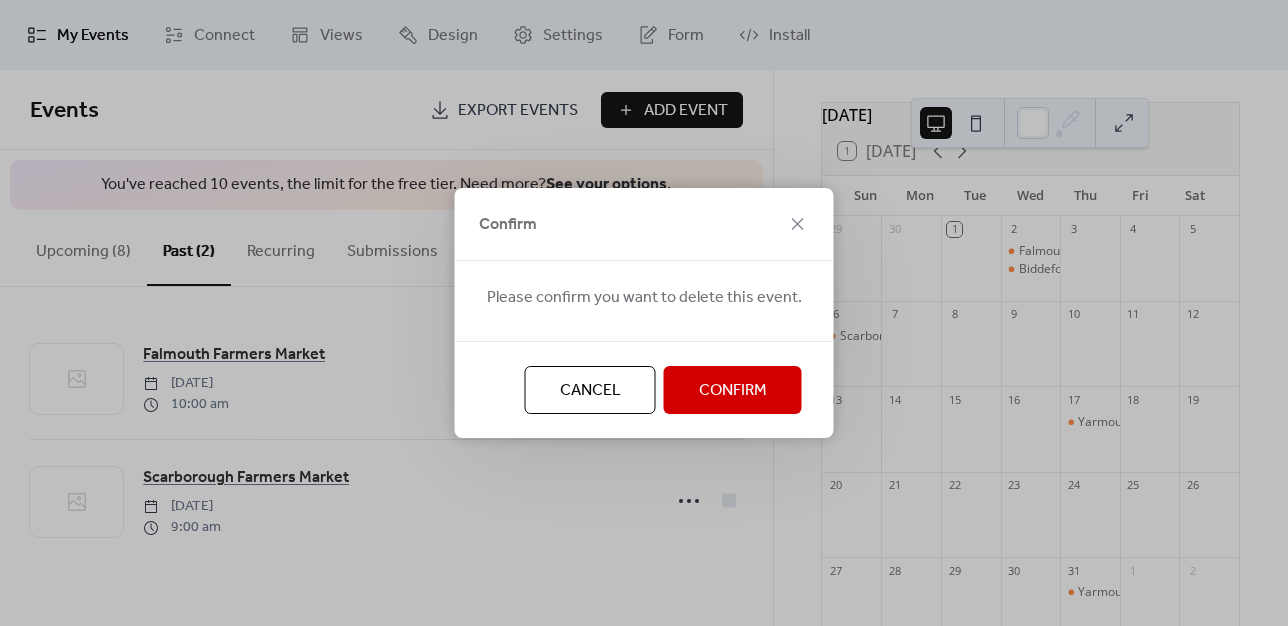 click on "Confirm" at bounding box center [733, 390] 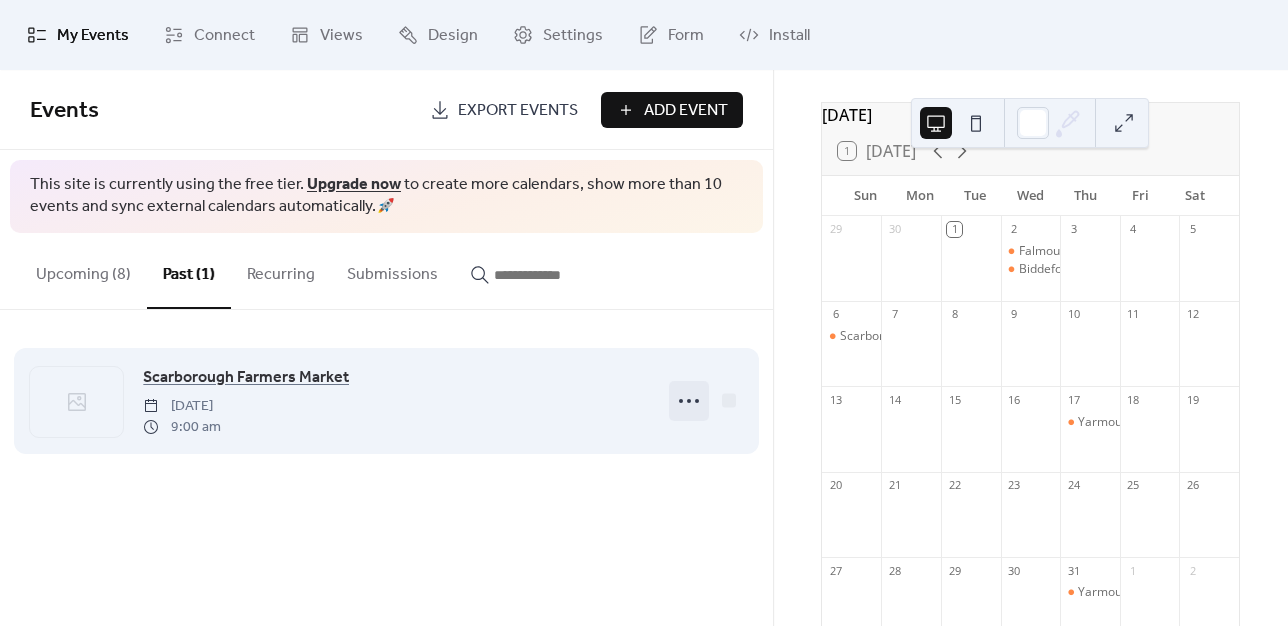 click 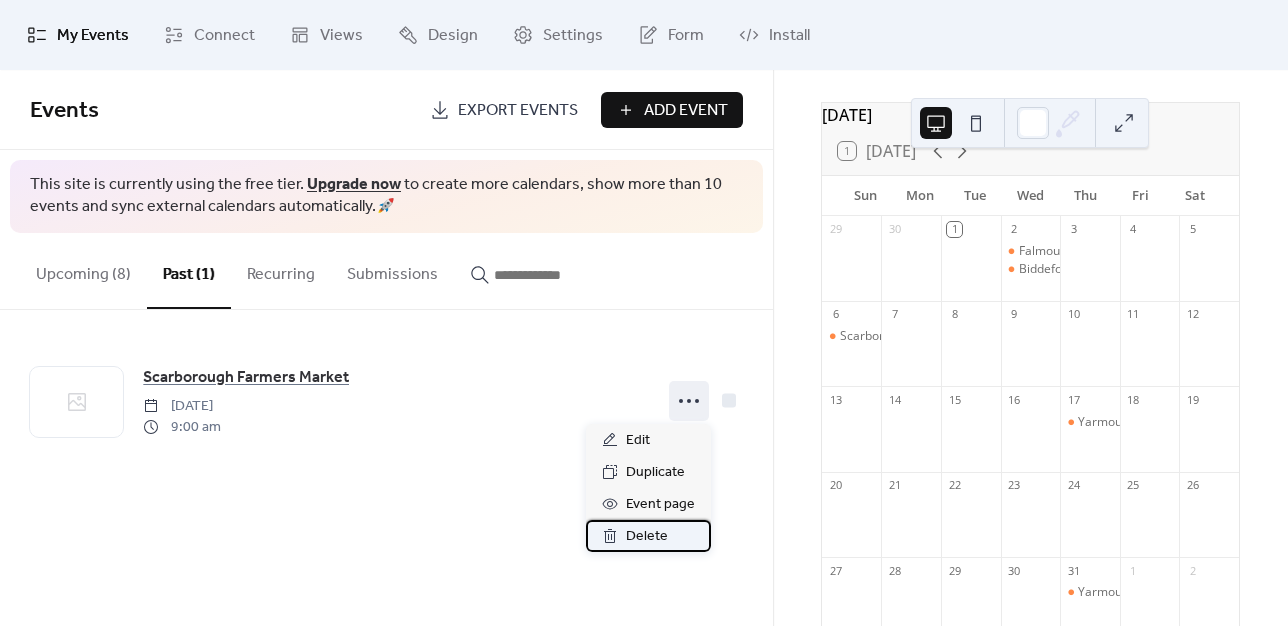 click on "Delete" at bounding box center [647, 537] 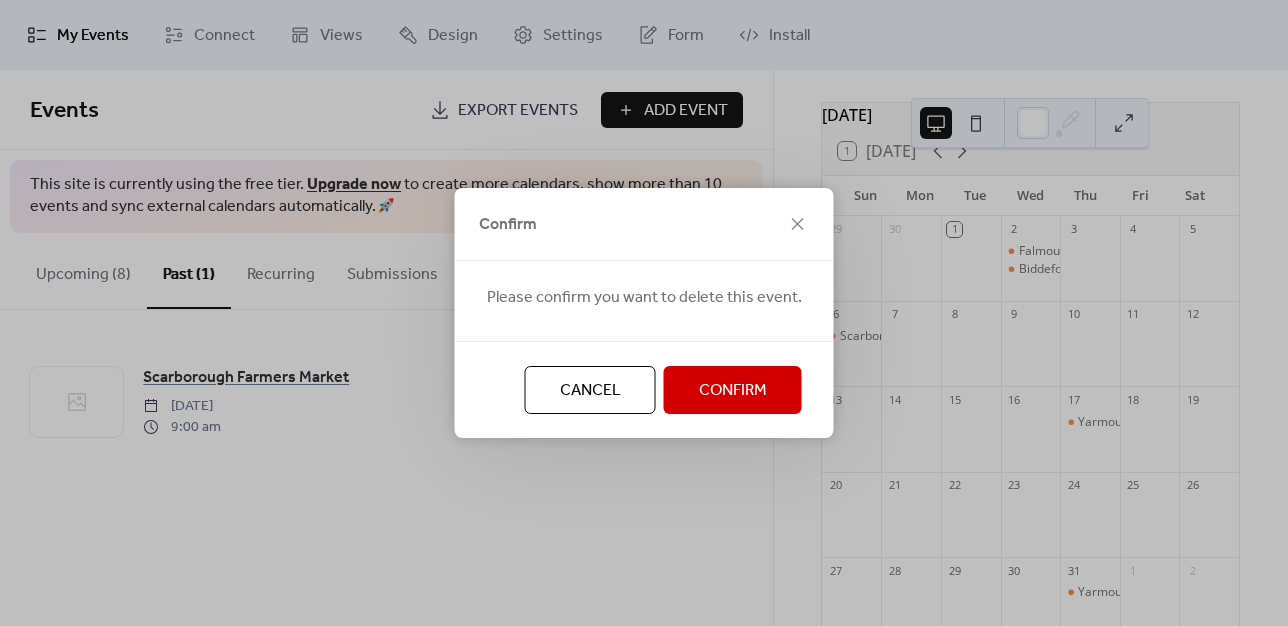 click on "Confirm" at bounding box center (733, 390) 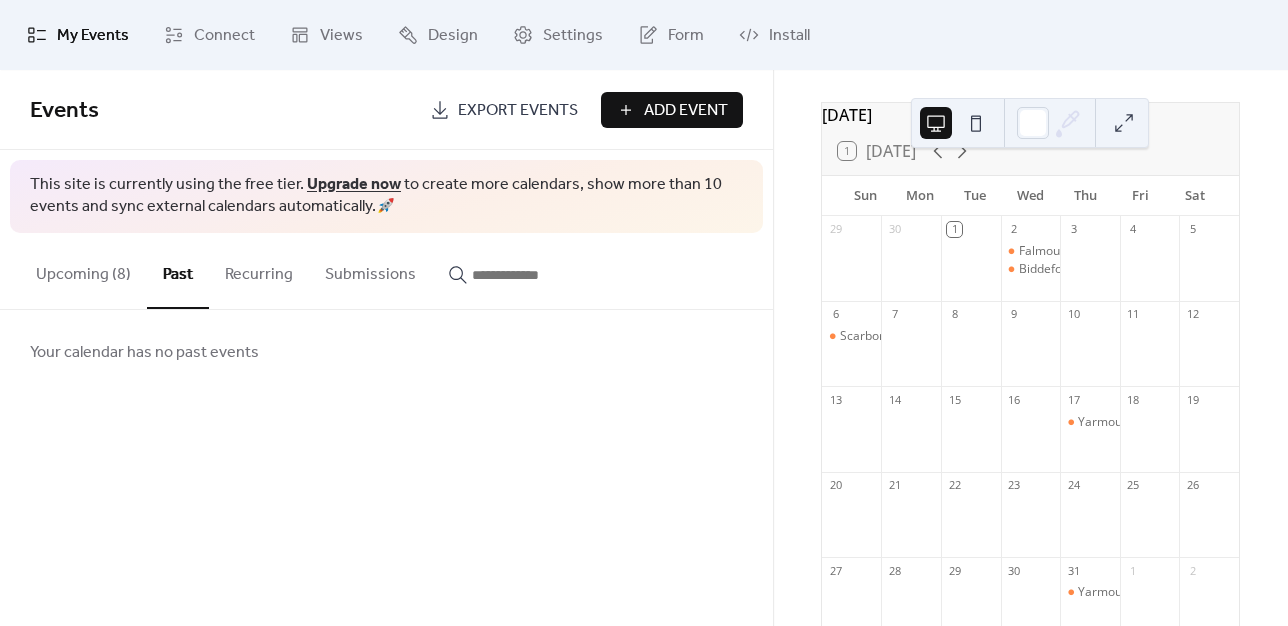 click on "Upcoming  (8)" at bounding box center (83, 270) 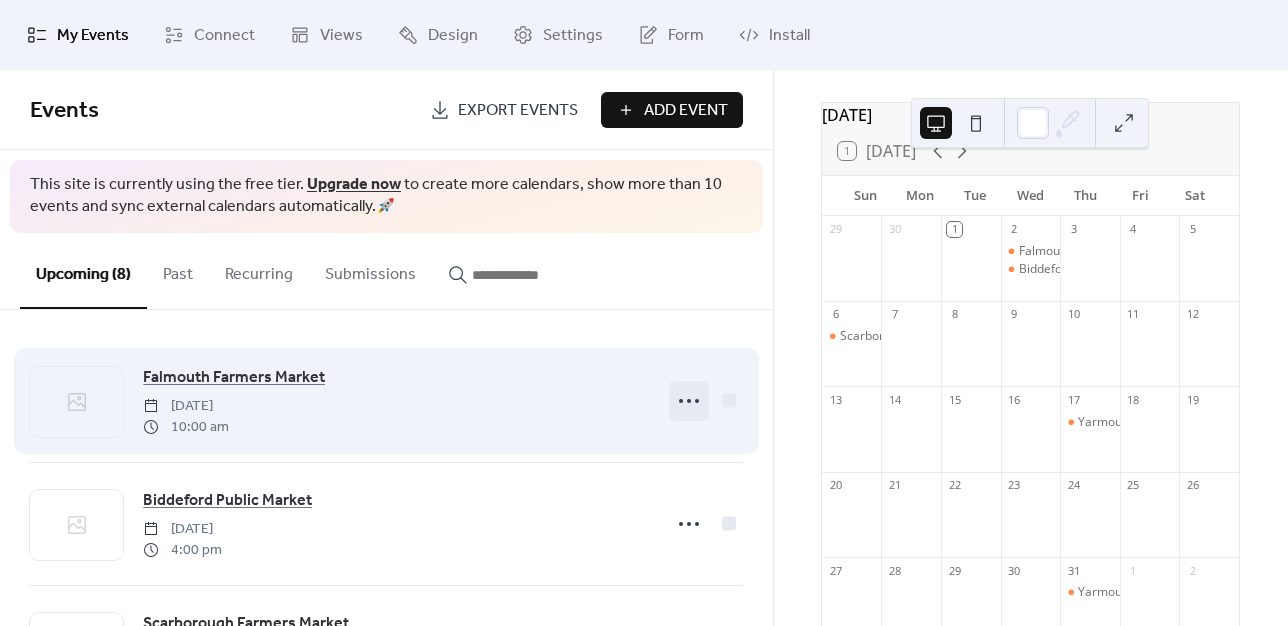 click 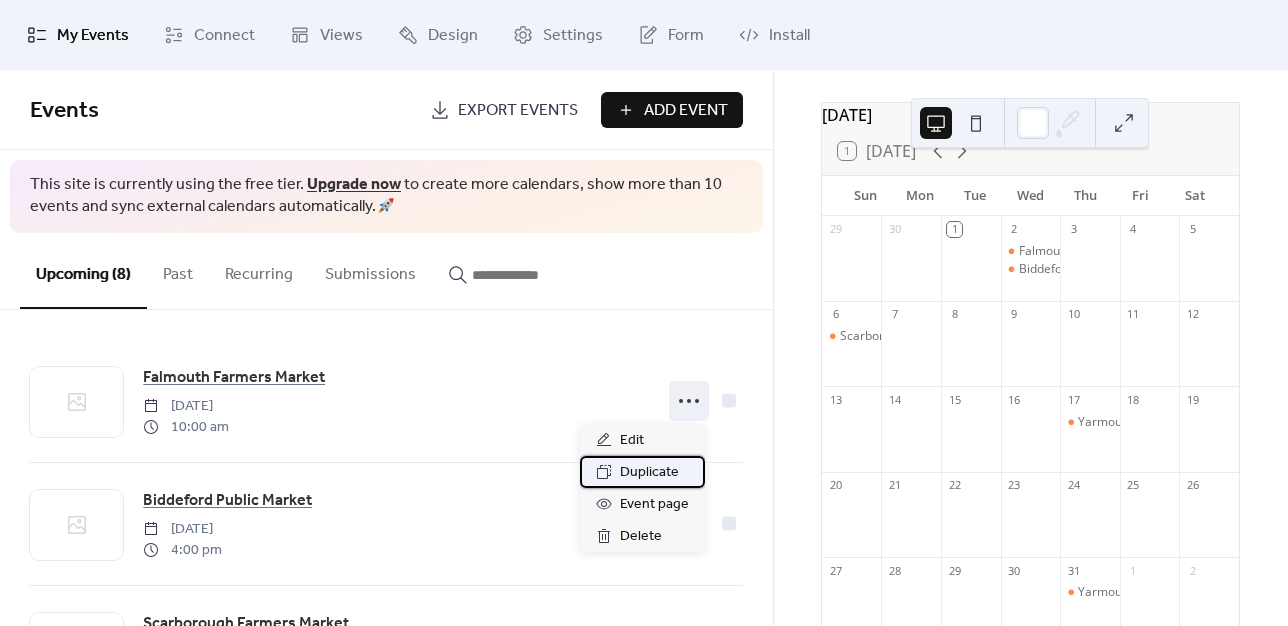 click on "Duplicate" at bounding box center (649, 473) 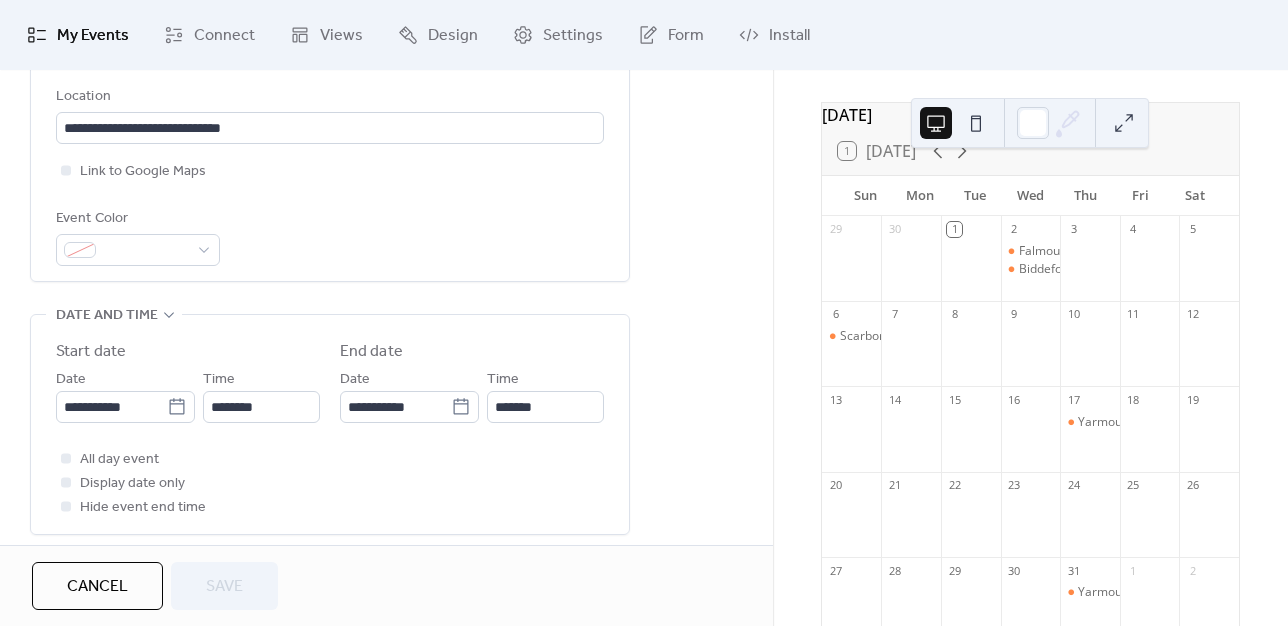 scroll, scrollTop: 456, scrollLeft: 0, axis: vertical 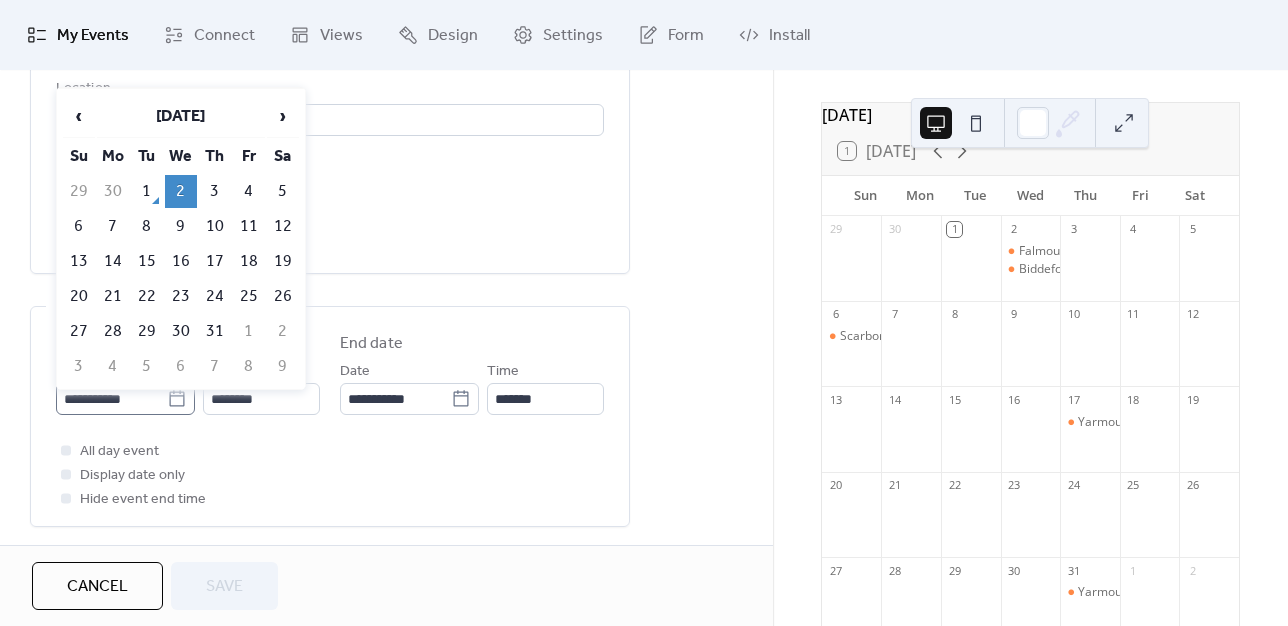 click 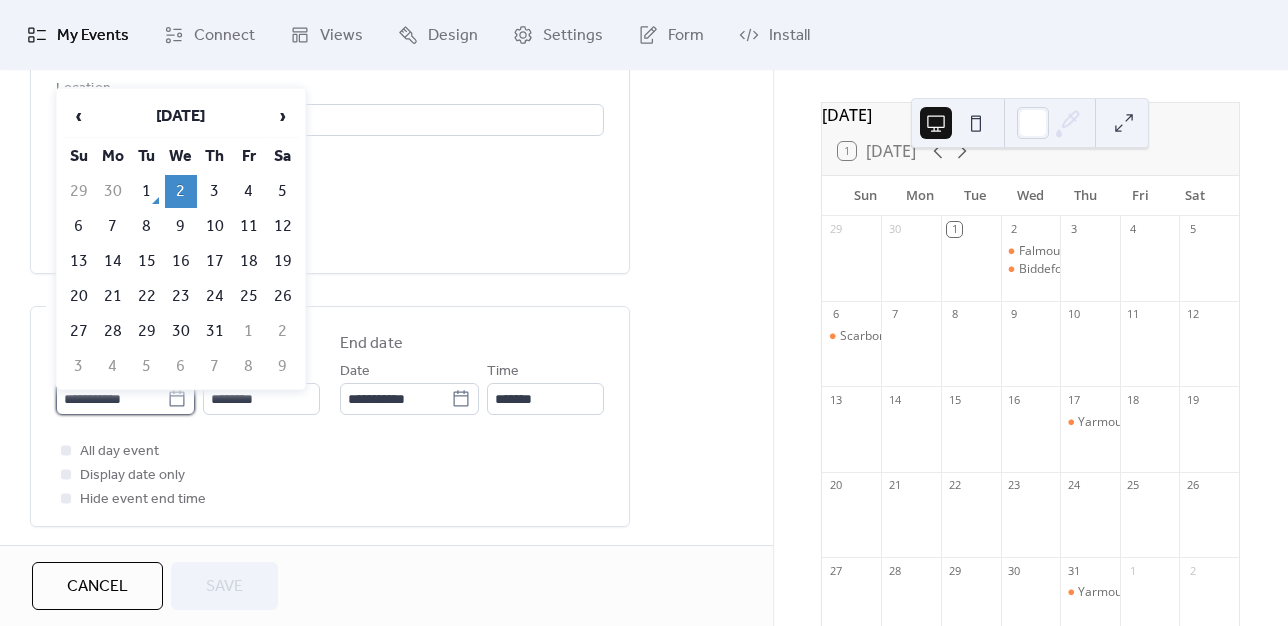 click on "**********" at bounding box center [111, 399] 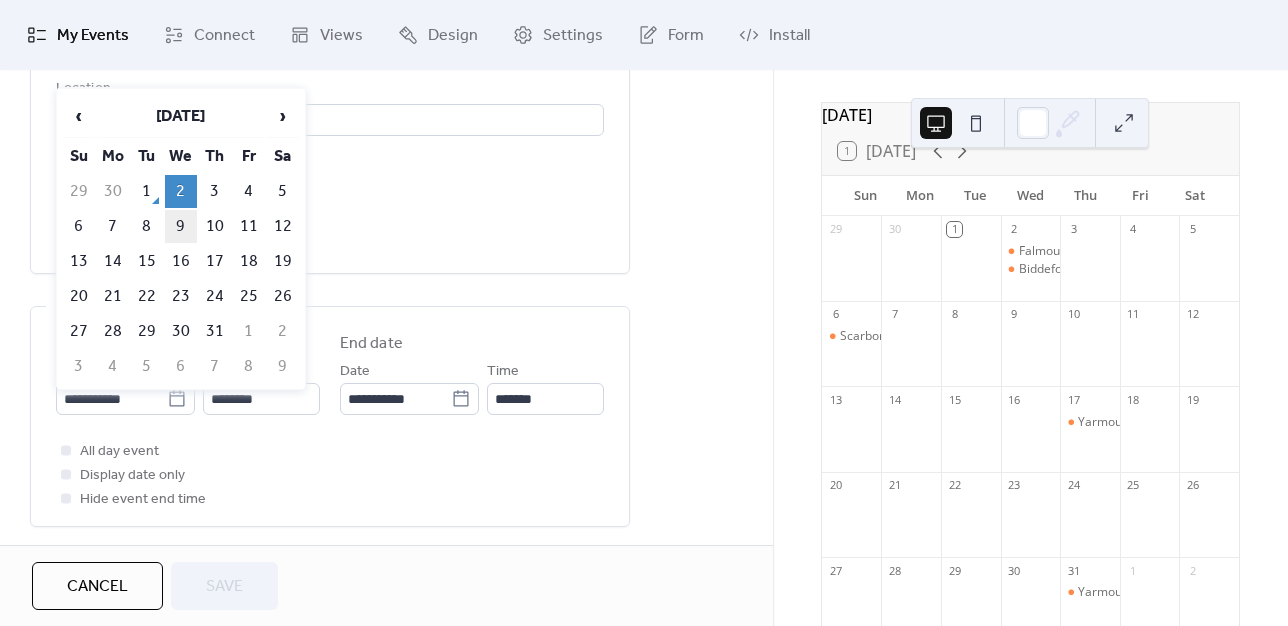 click on "9" at bounding box center (181, 226) 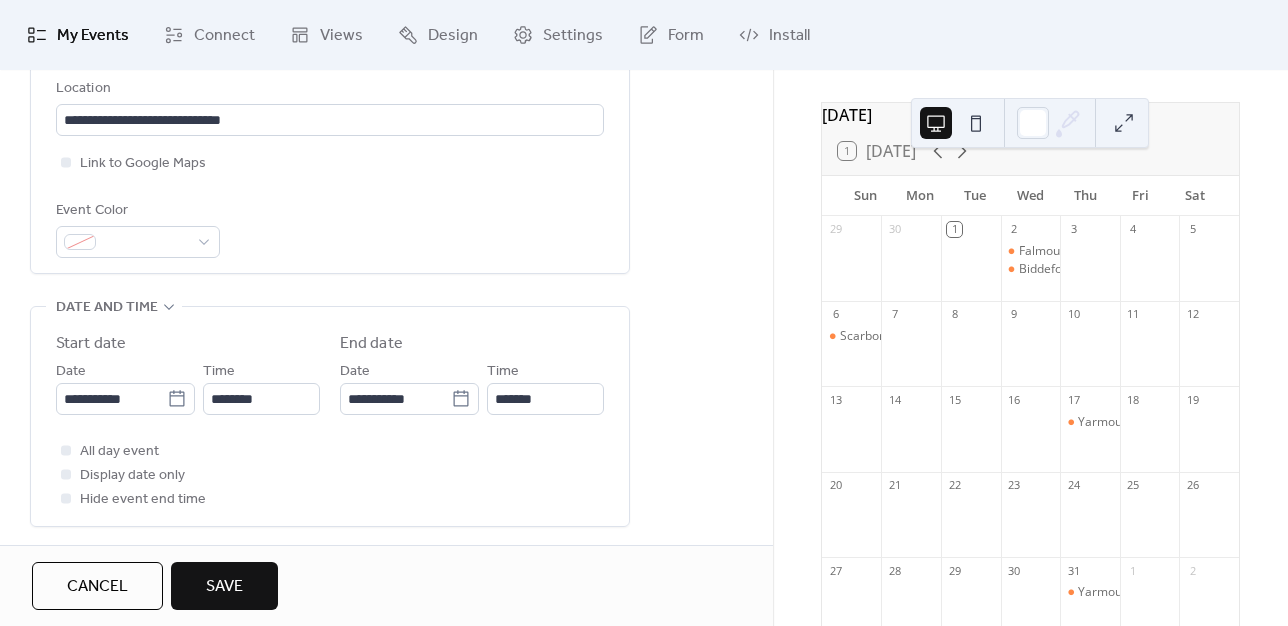 click on "Save" at bounding box center (224, 587) 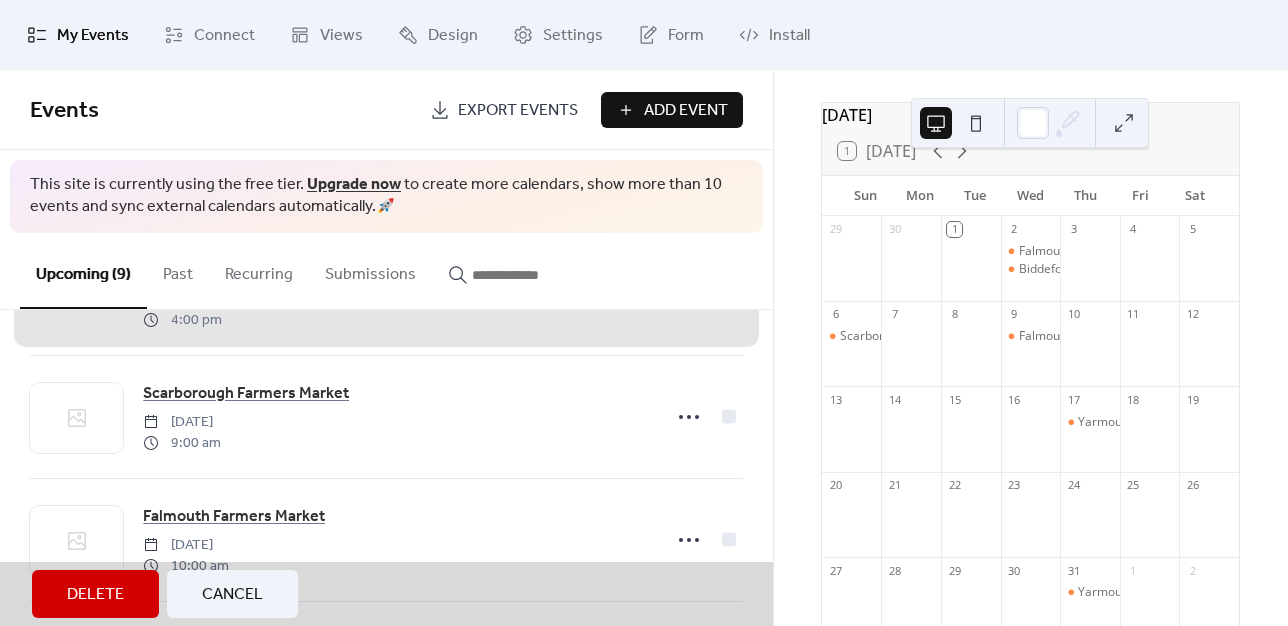 scroll, scrollTop: 238, scrollLeft: 0, axis: vertical 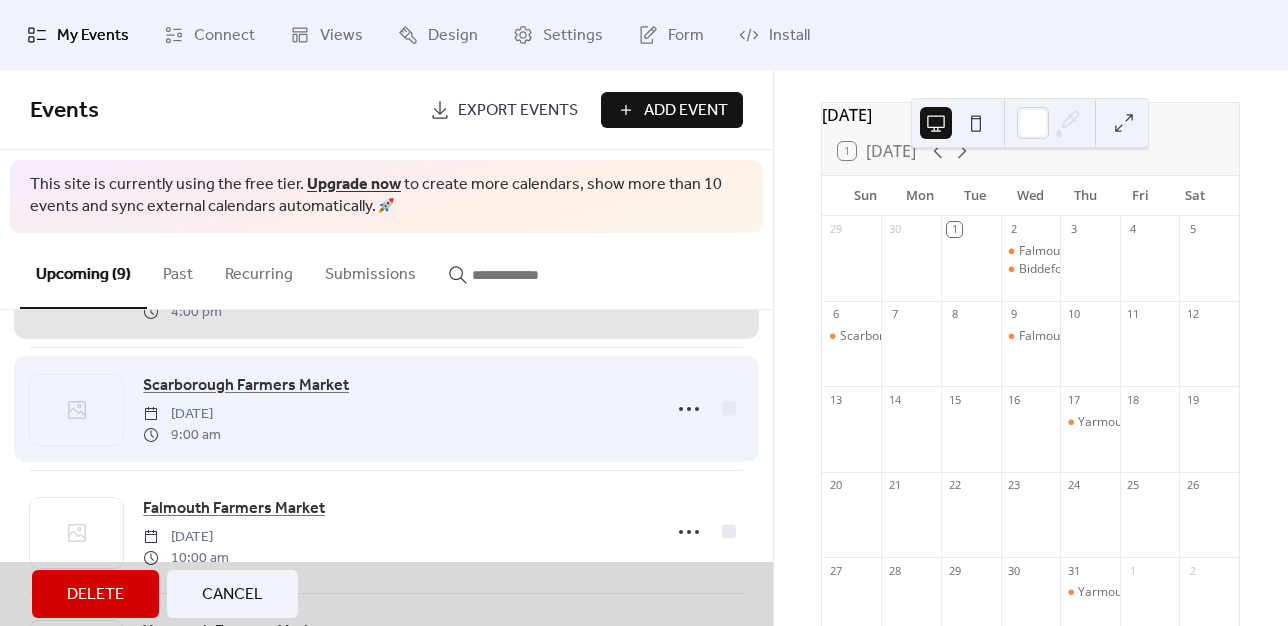 click on "Scarborough Farmers Market [DATE] 9:00 am" at bounding box center [386, 408] 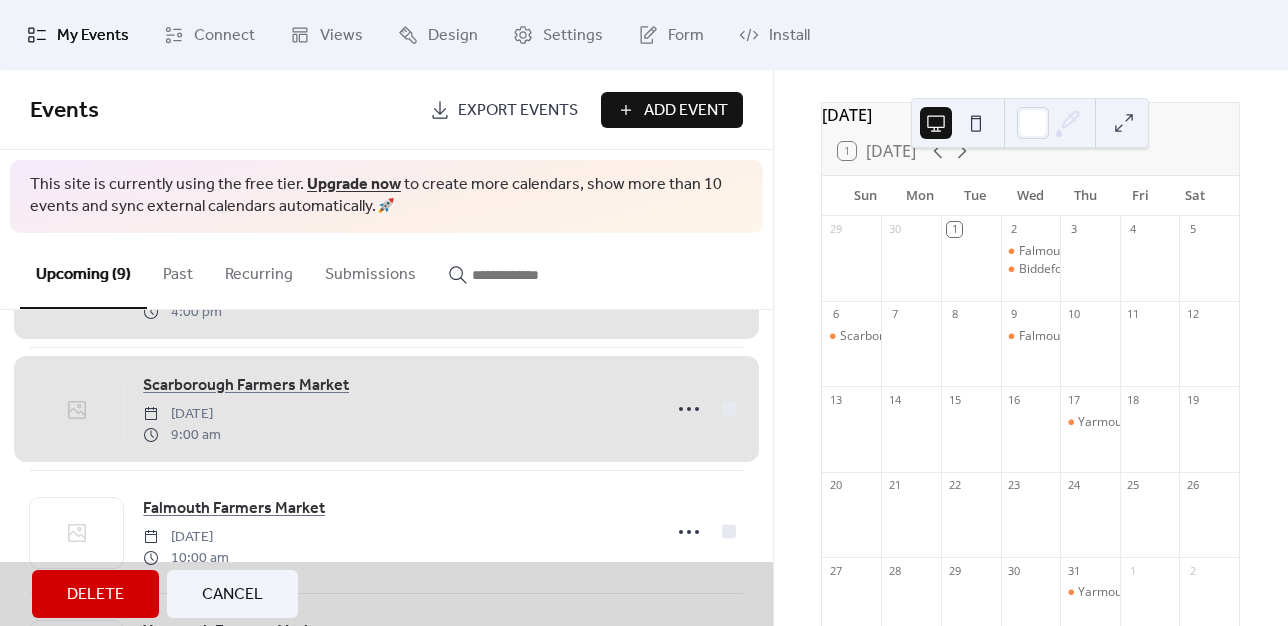 click on "Scarborough Farmers Market [DATE] 9:00 am" at bounding box center [386, 408] 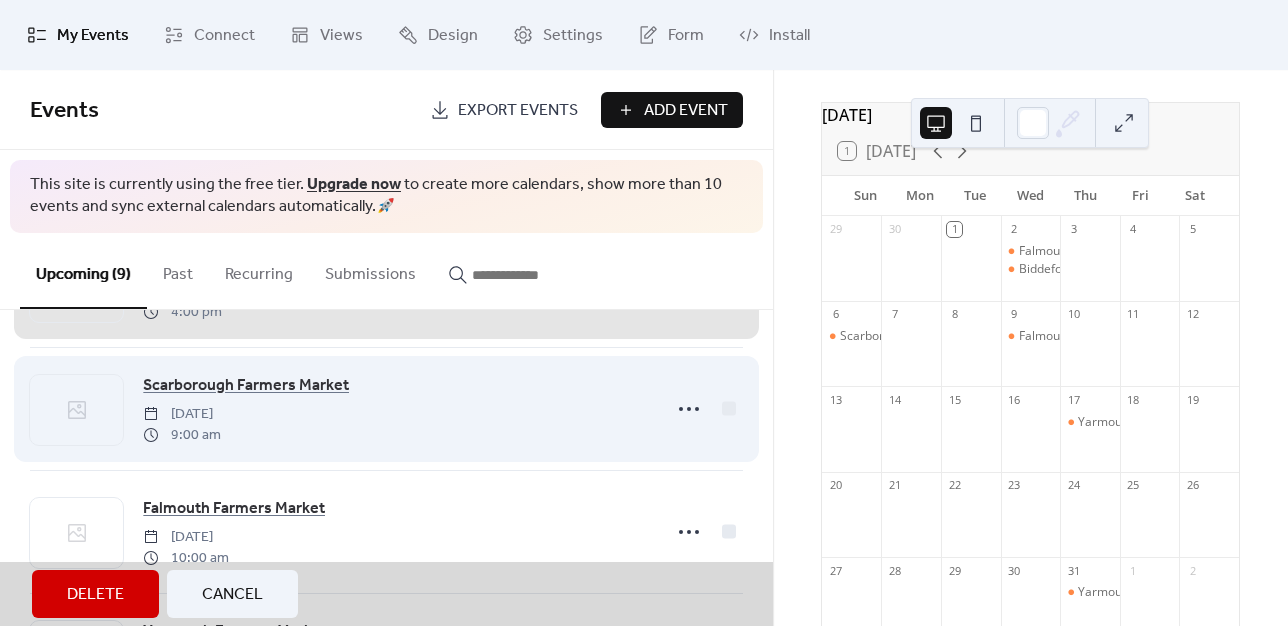 click on "Scarborough Farmers Market [DATE] 9:00 am" at bounding box center (386, 408) 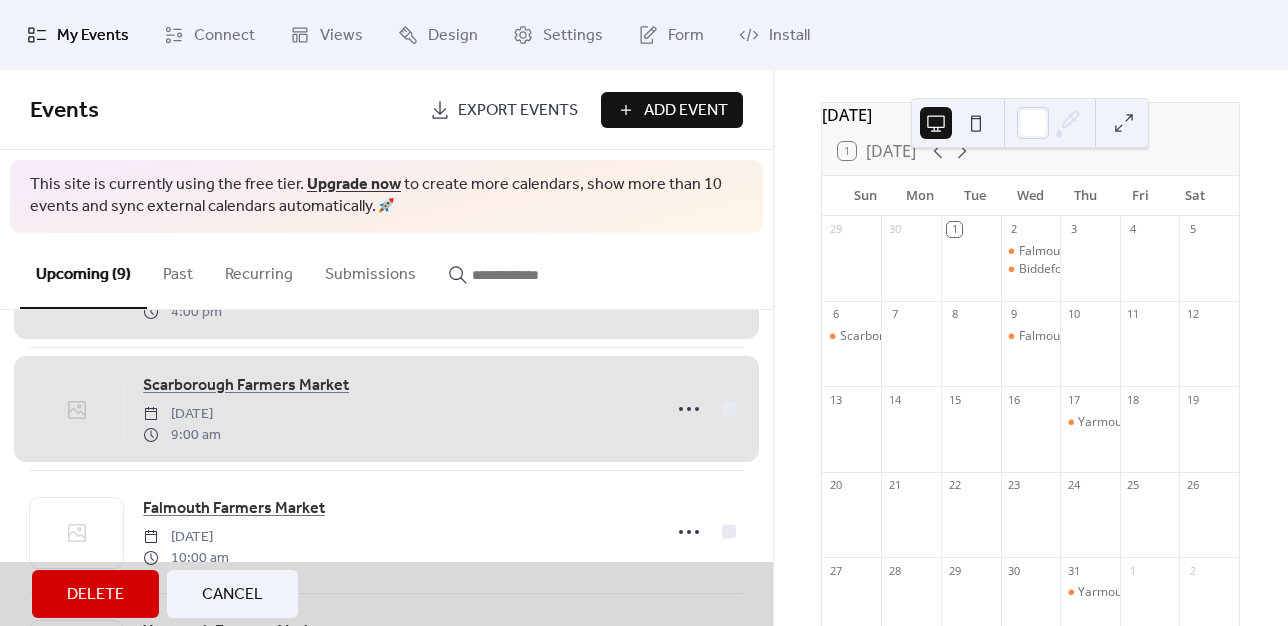 click on "Scarborough Farmers Market [DATE] 9:00 am" at bounding box center [386, 408] 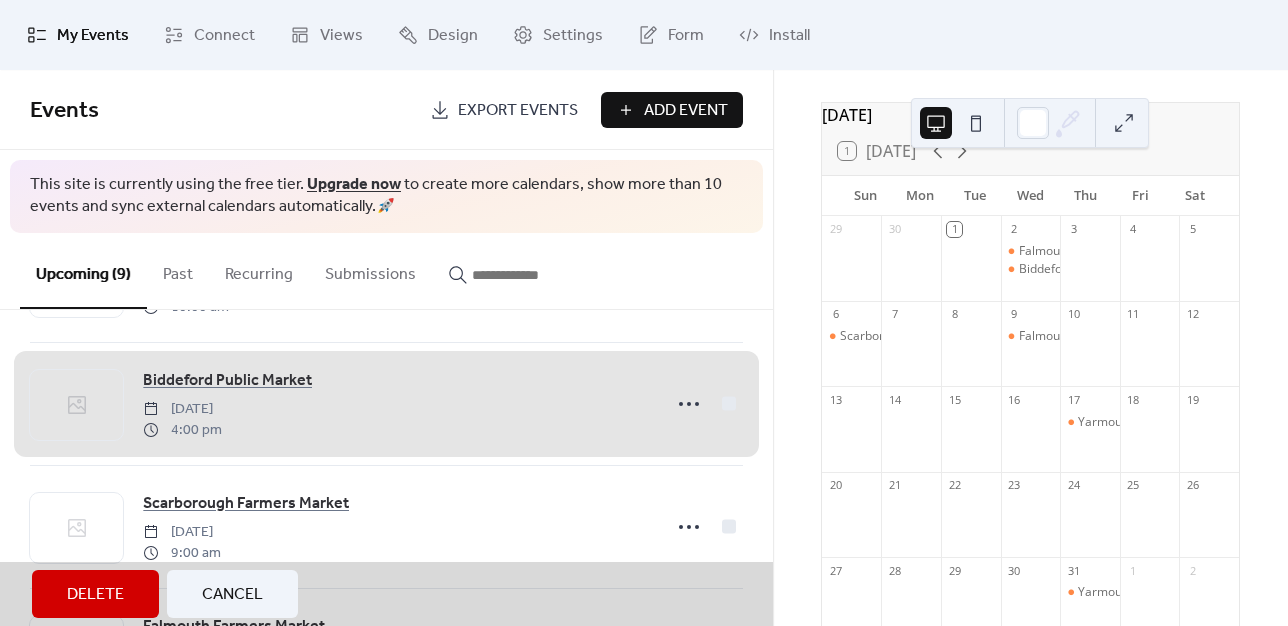 scroll, scrollTop: 115, scrollLeft: 0, axis: vertical 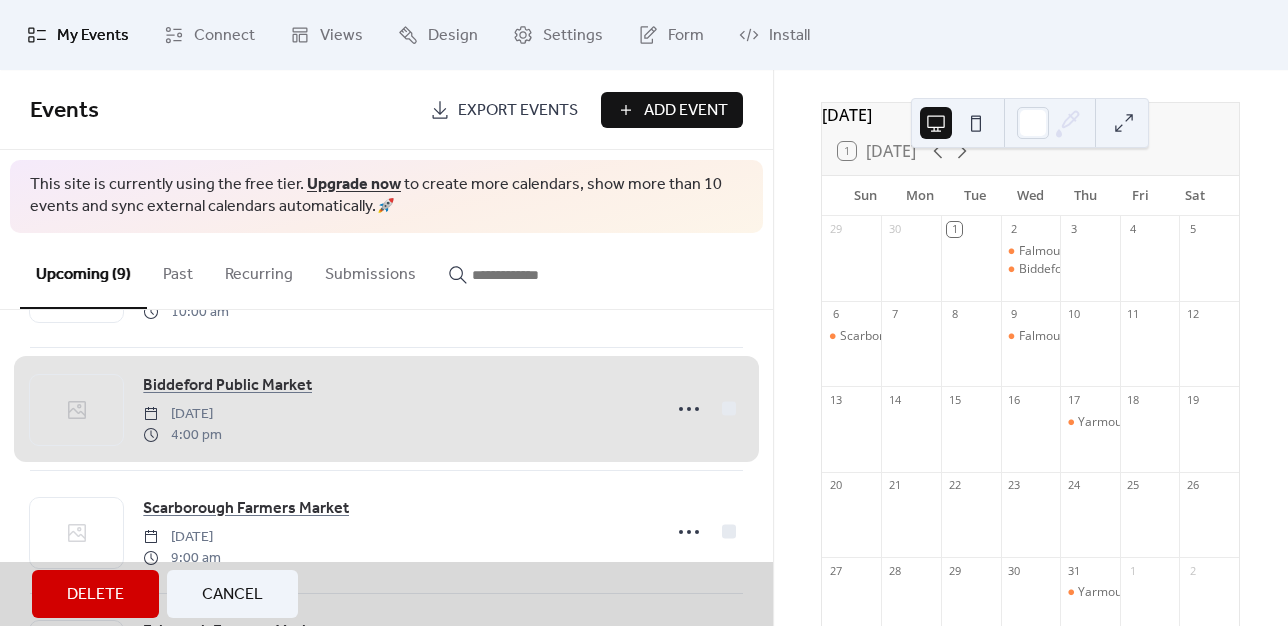 click on "Biddeford Public Market [DATE] 4:00 pm" at bounding box center [386, 408] 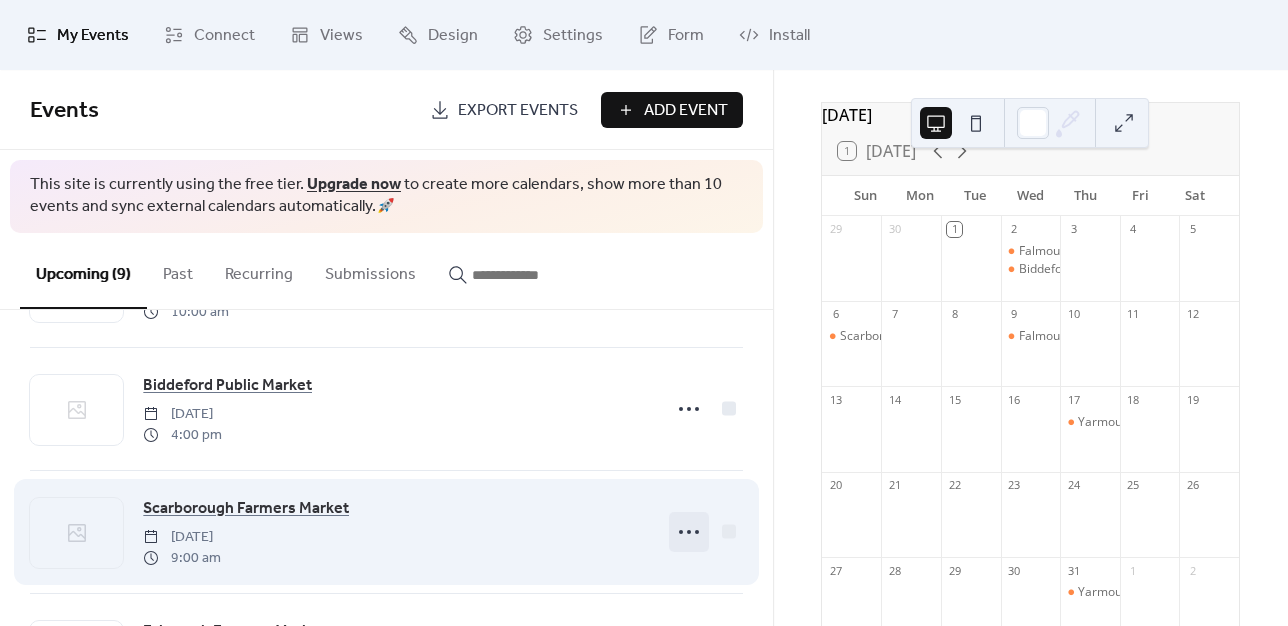 click 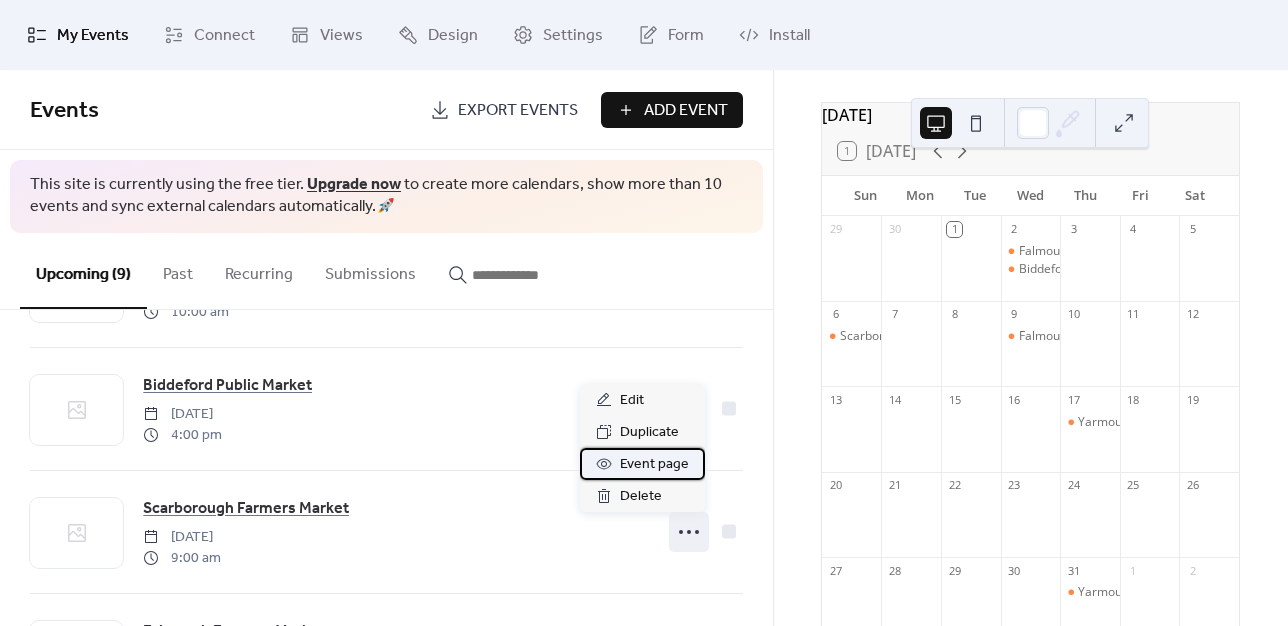 click on "Event page" at bounding box center [654, 465] 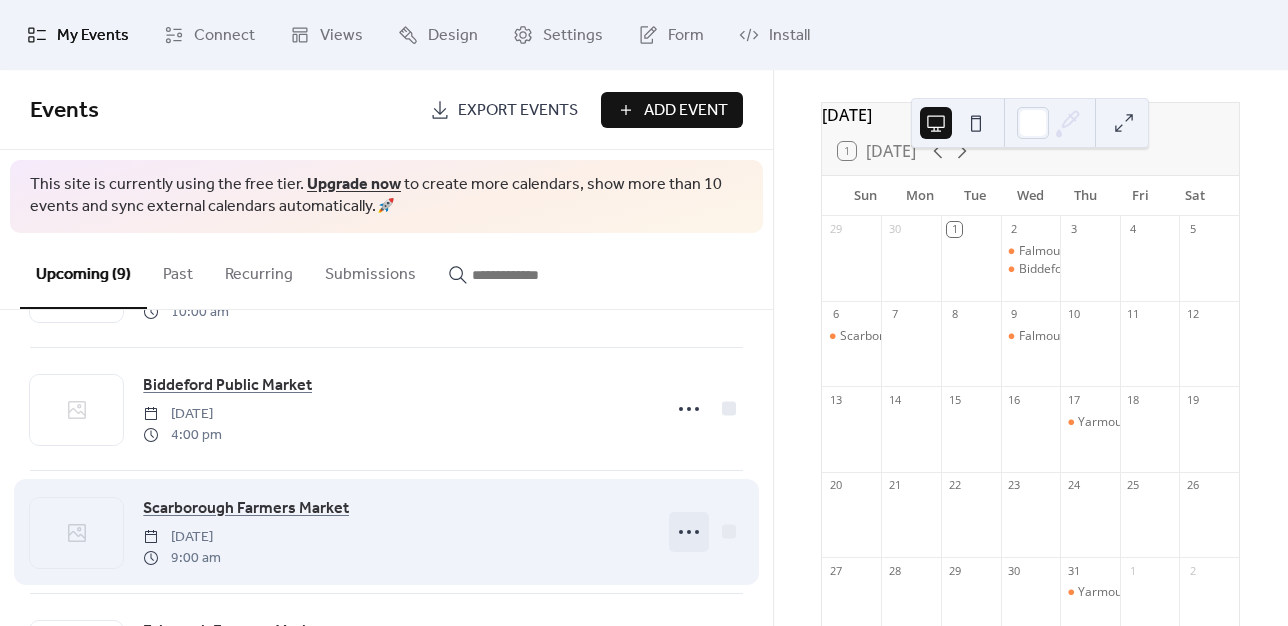 click 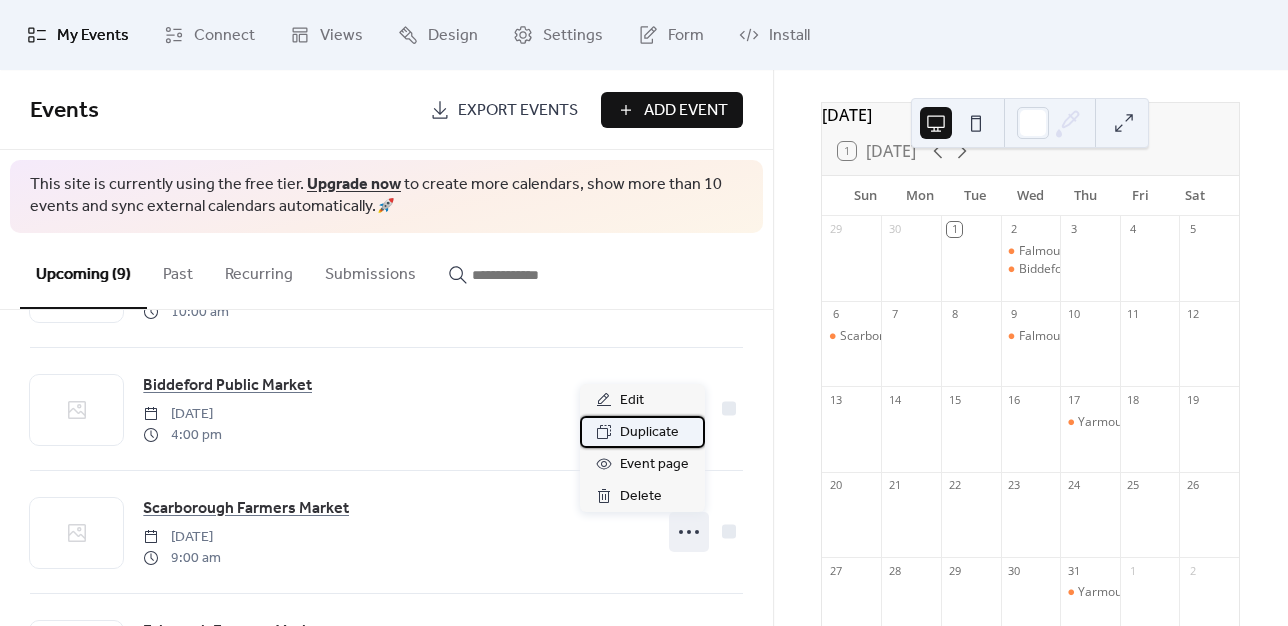 click on "Duplicate" at bounding box center (649, 433) 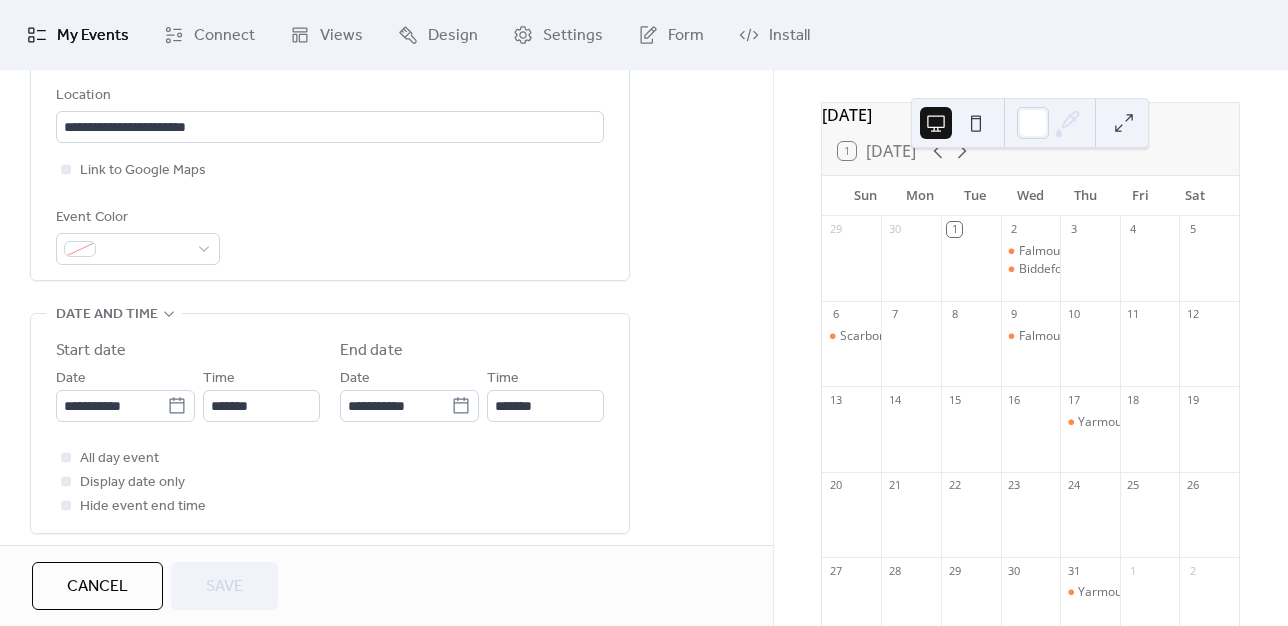 scroll, scrollTop: 461, scrollLeft: 0, axis: vertical 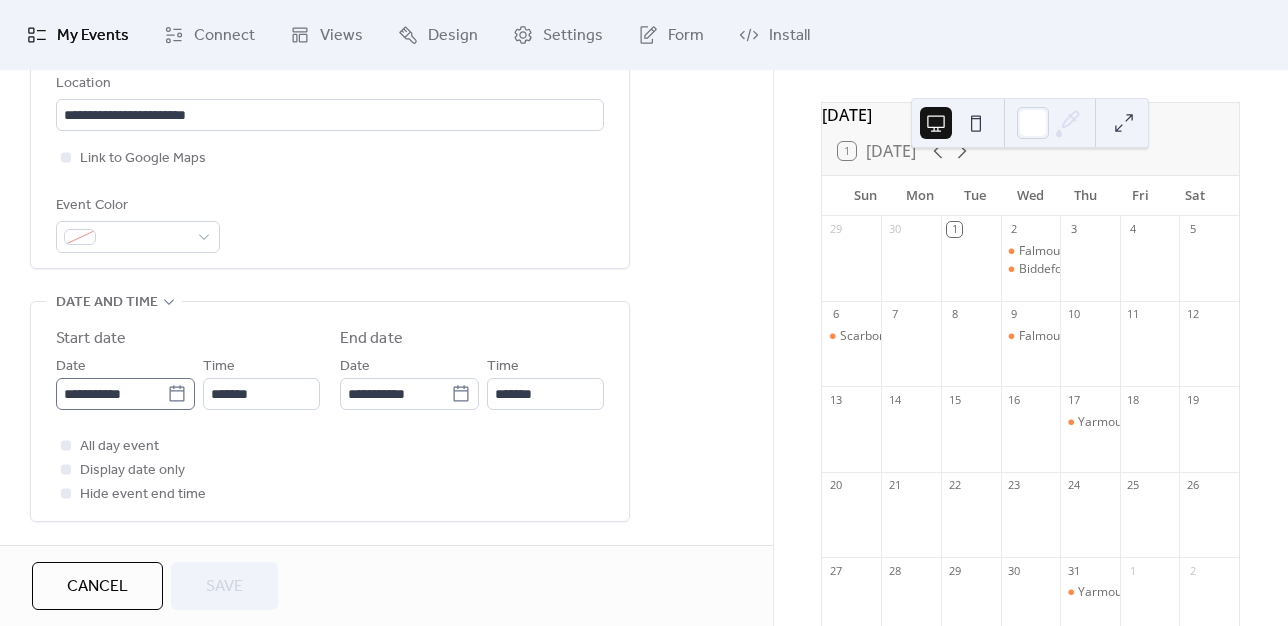 click 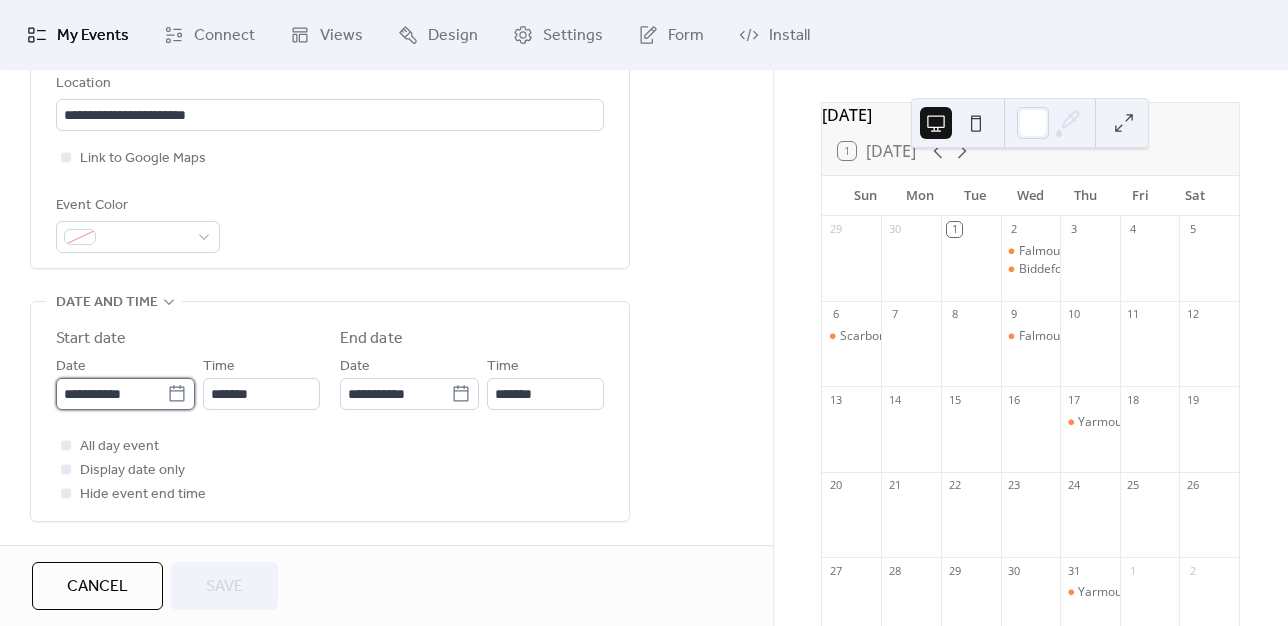 click on "**********" at bounding box center (111, 394) 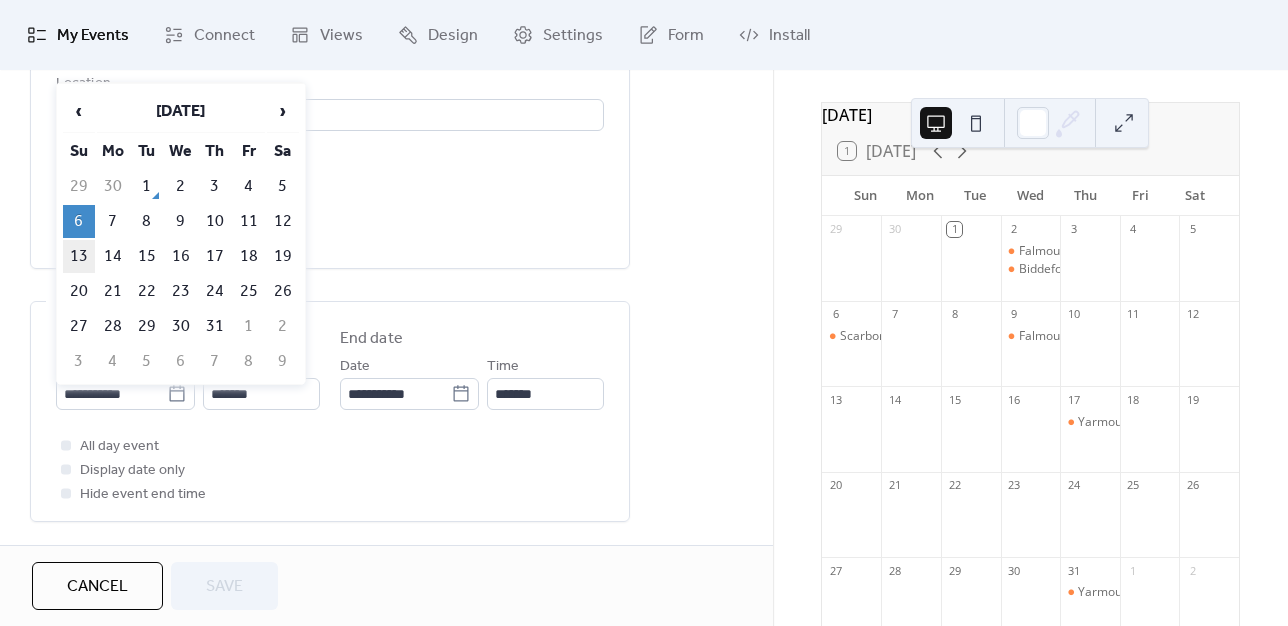 click on "13" at bounding box center [79, 256] 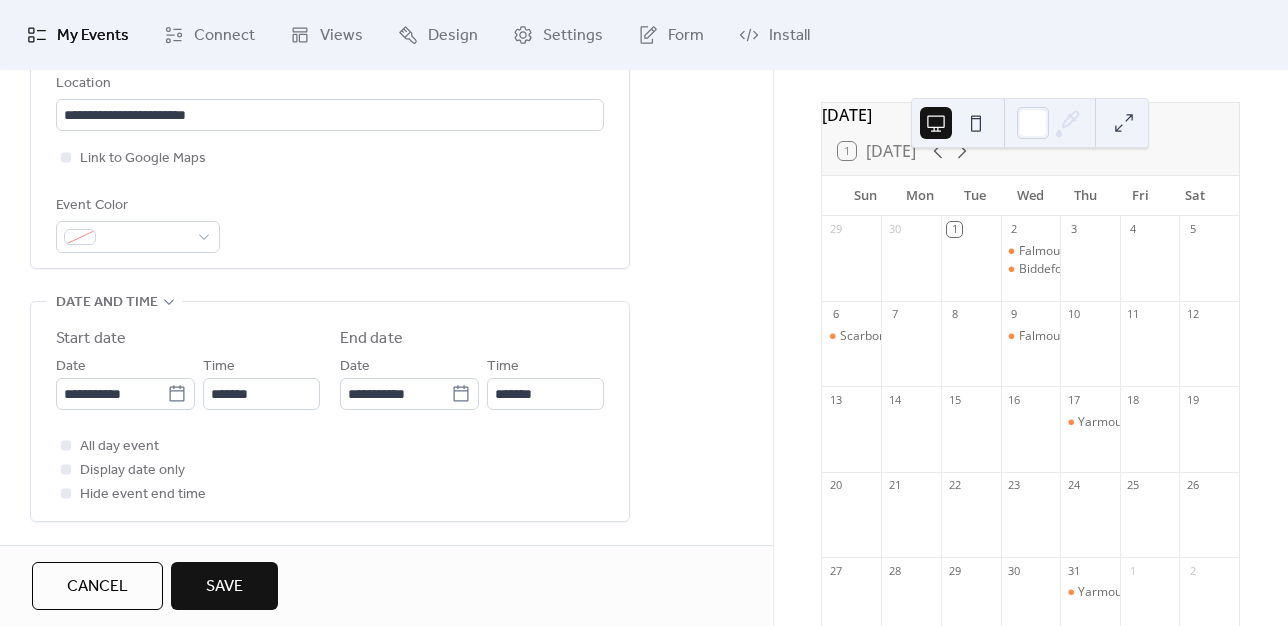 click on "Save" at bounding box center [224, 586] 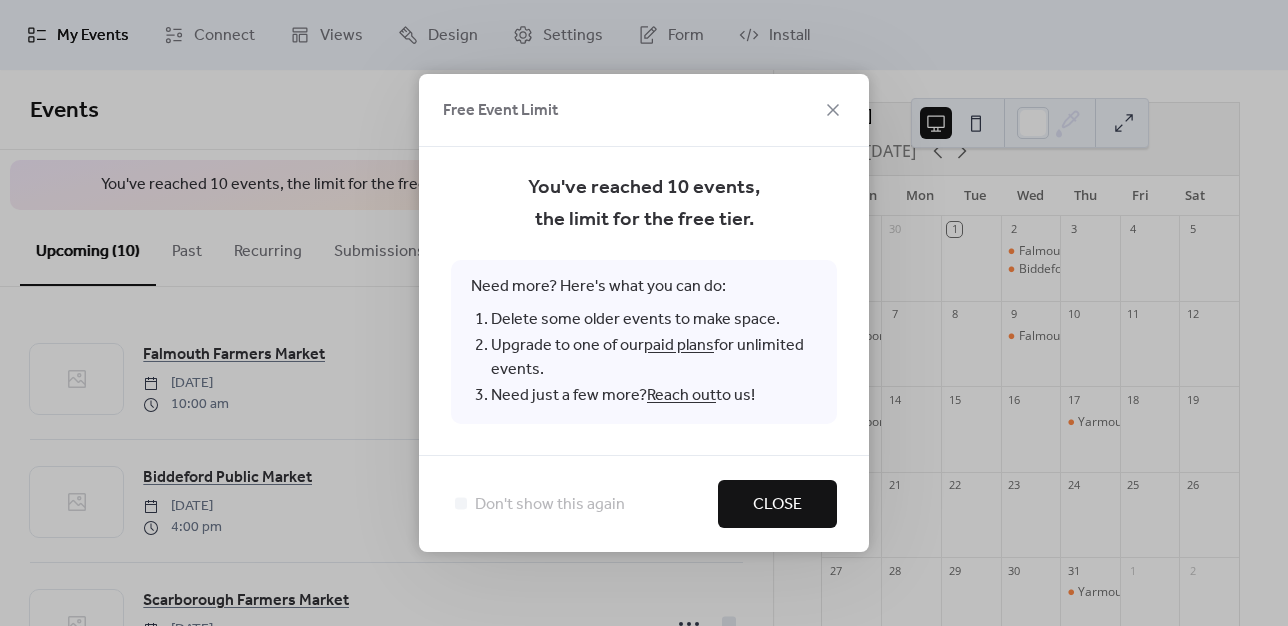 click on "Close" at bounding box center [777, 504] 